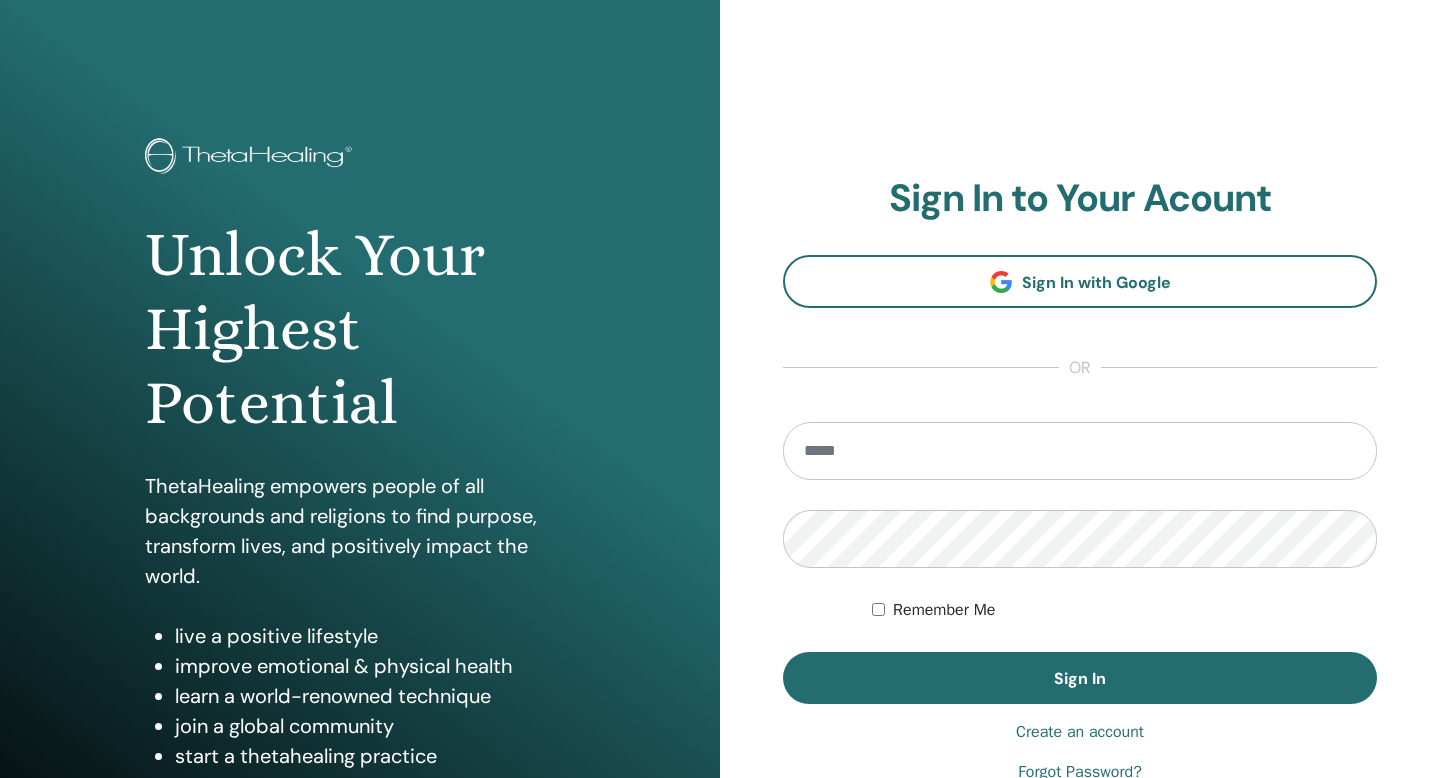 scroll, scrollTop: 0, scrollLeft: 0, axis: both 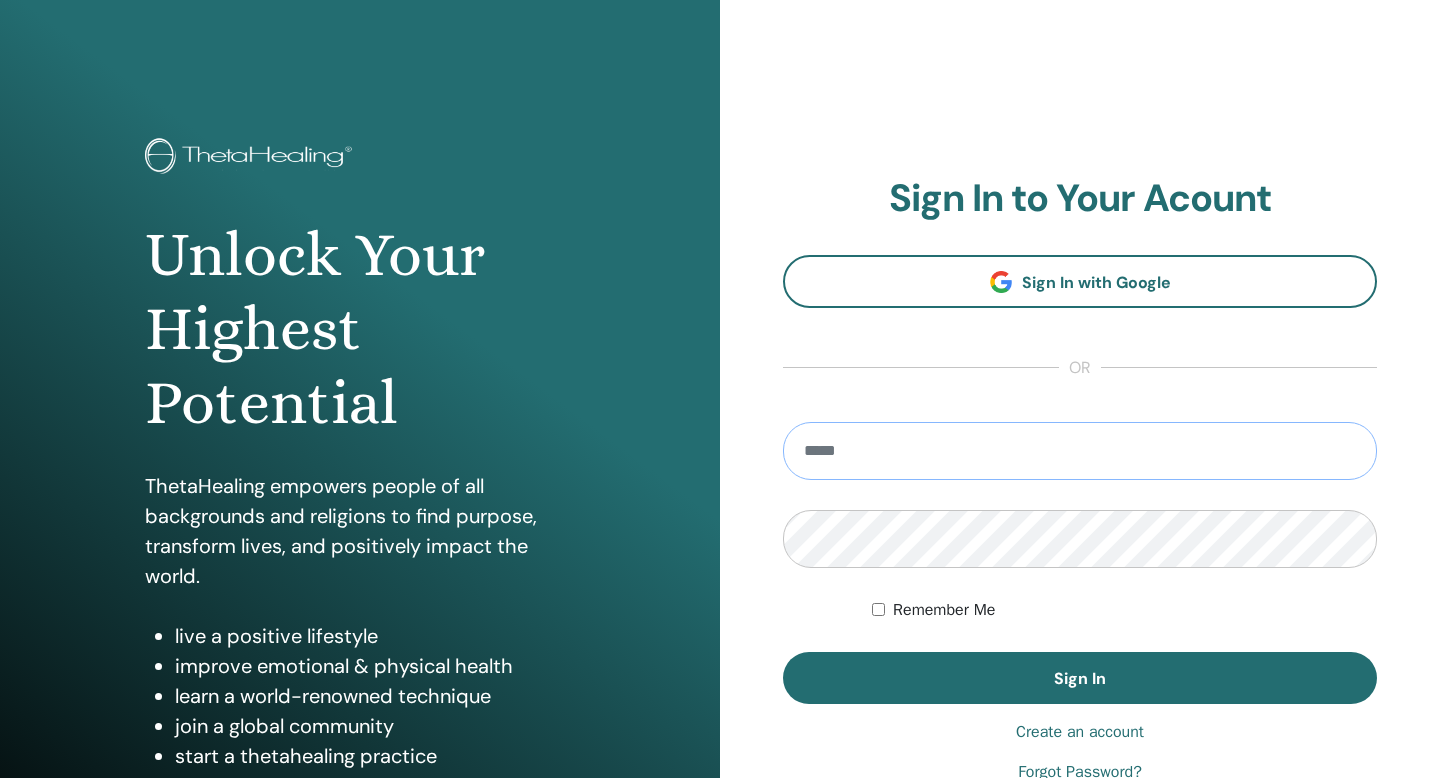 type on "**********" 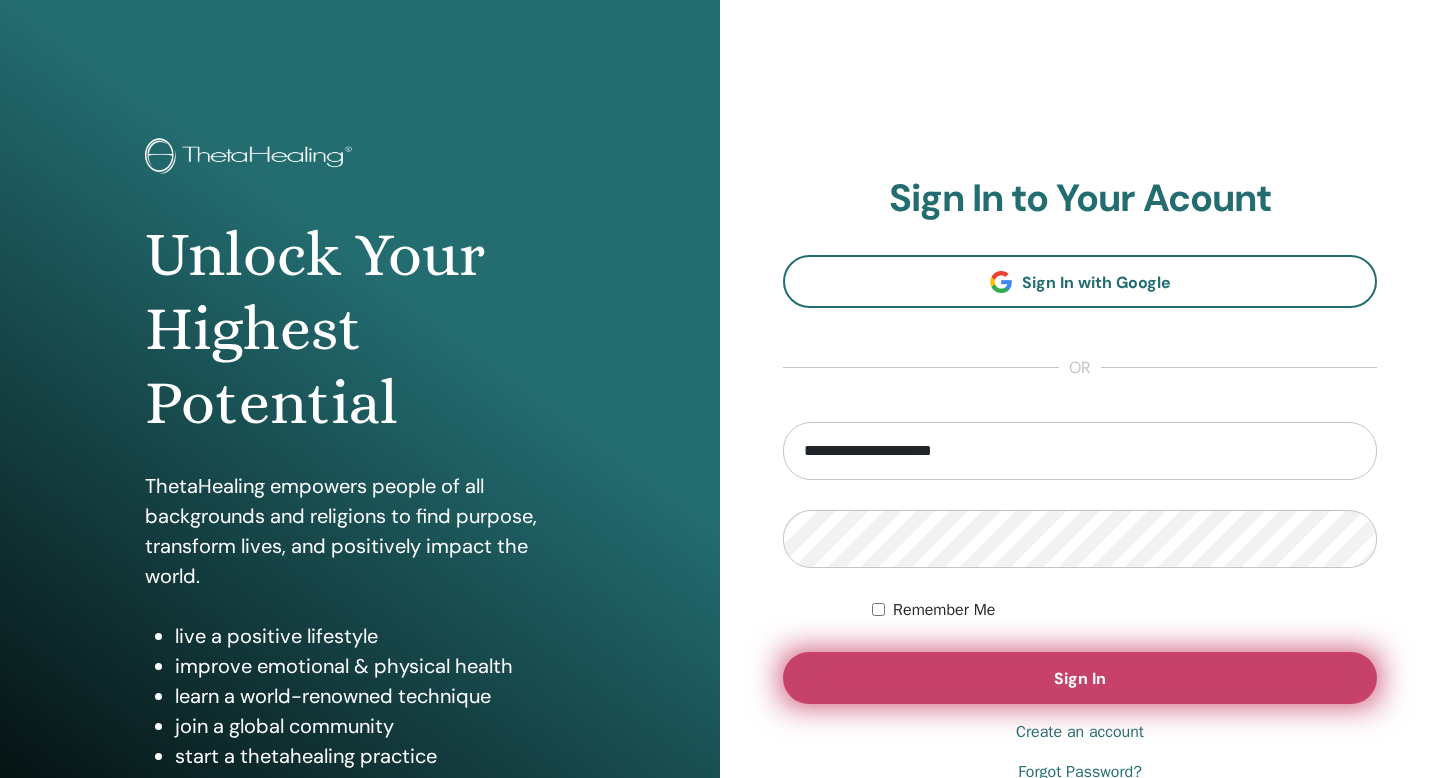 click on "Sign In" at bounding box center [1080, 678] 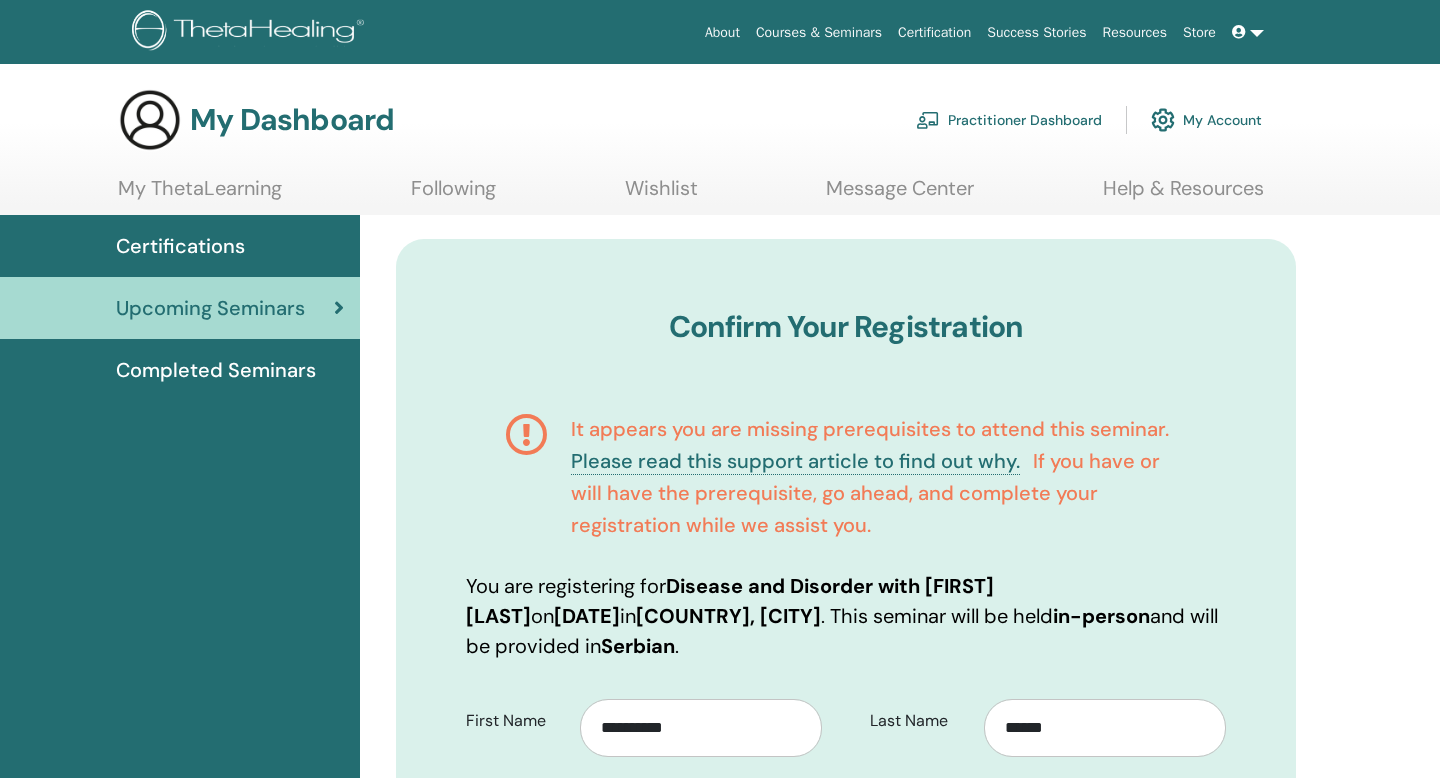 scroll, scrollTop: 0, scrollLeft: 0, axis: both 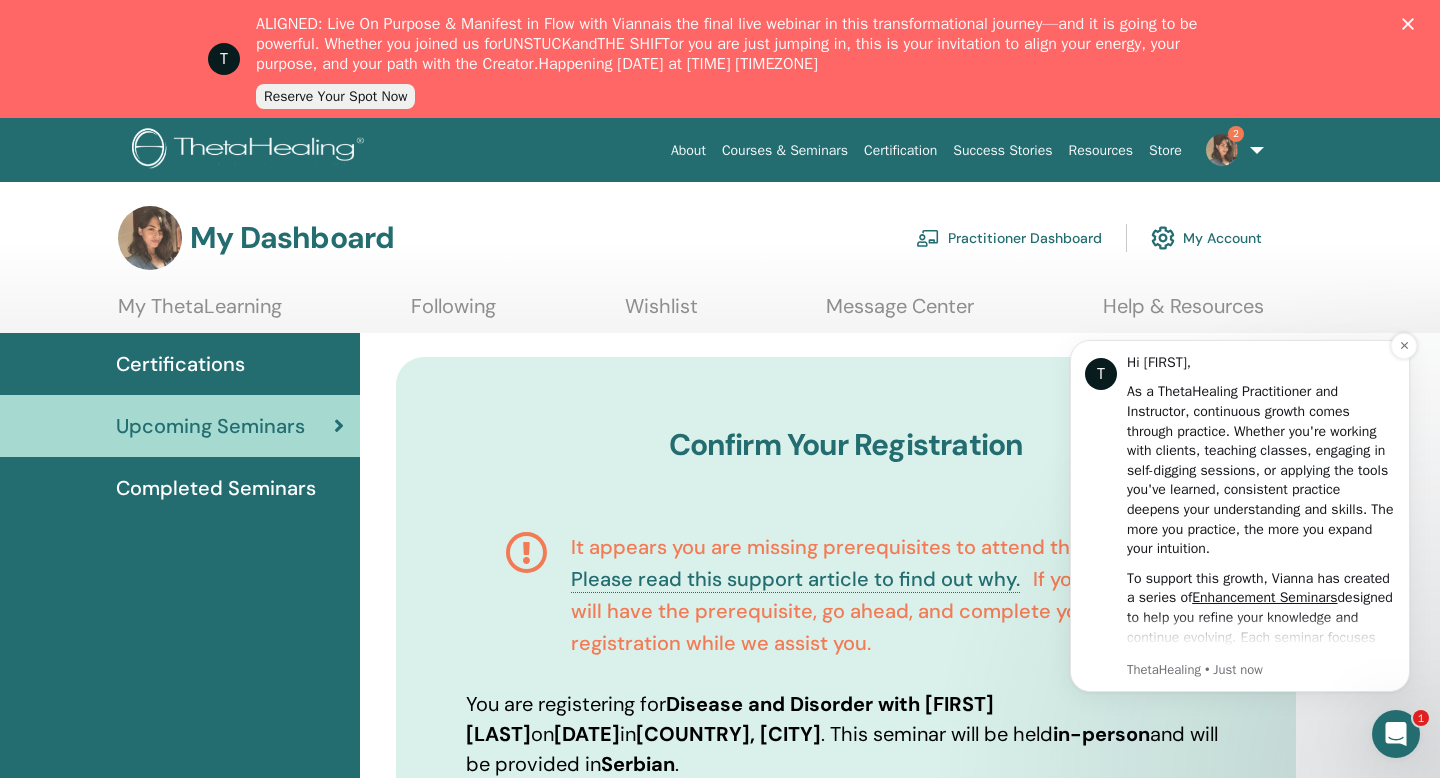 click on "T" at bounding box center (1101, 374) 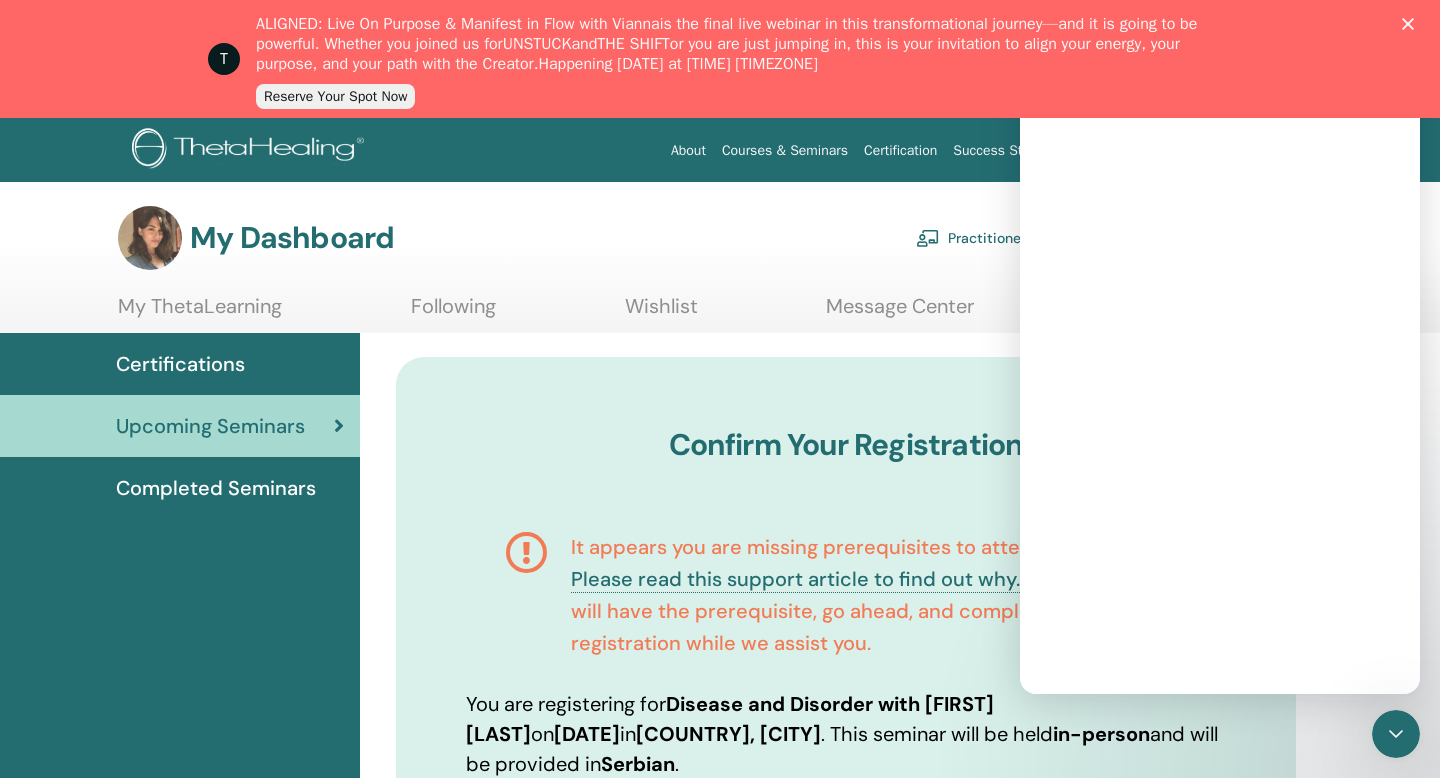 scroll, scrollTop: 0, scrollLeft: 0, axis: both 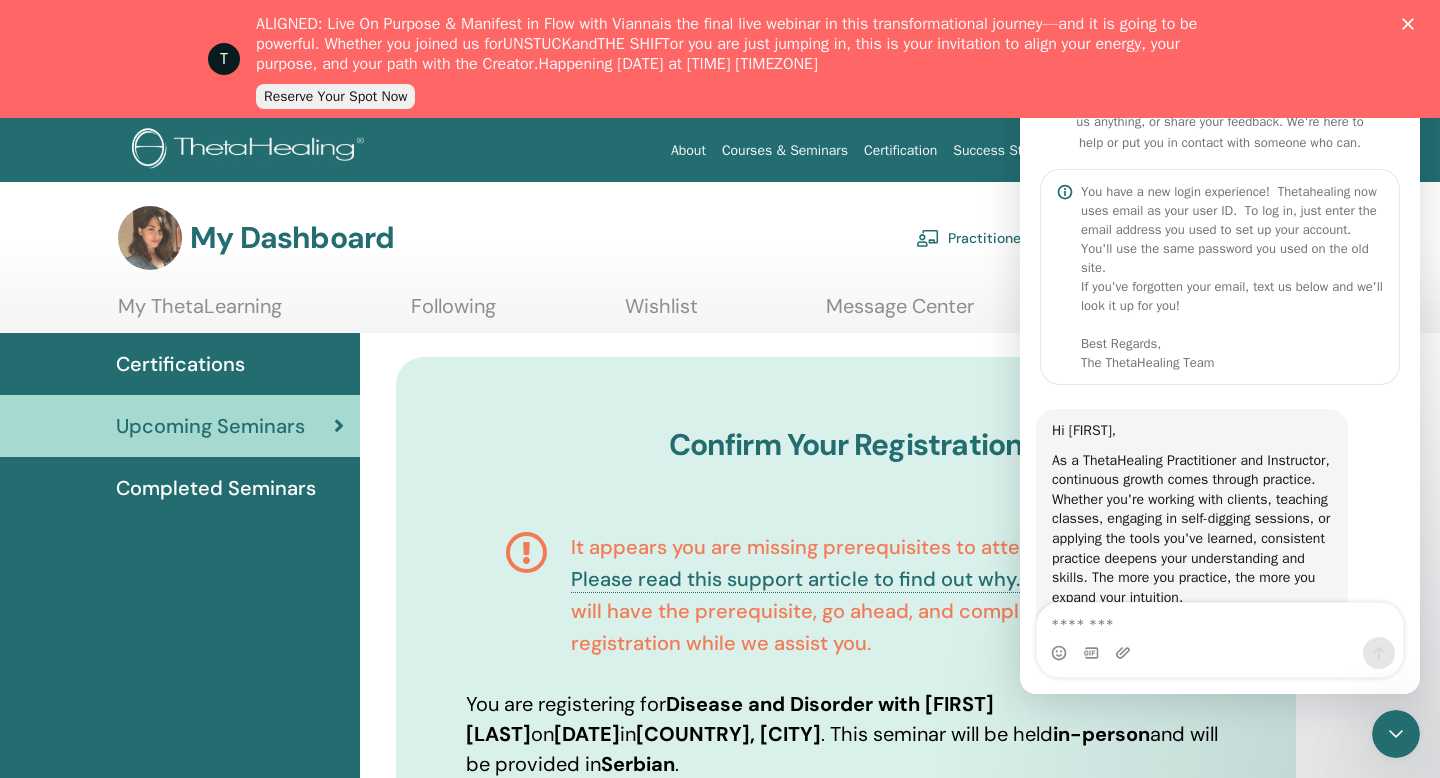 click on "**********" at bounding box center (846, 1107) 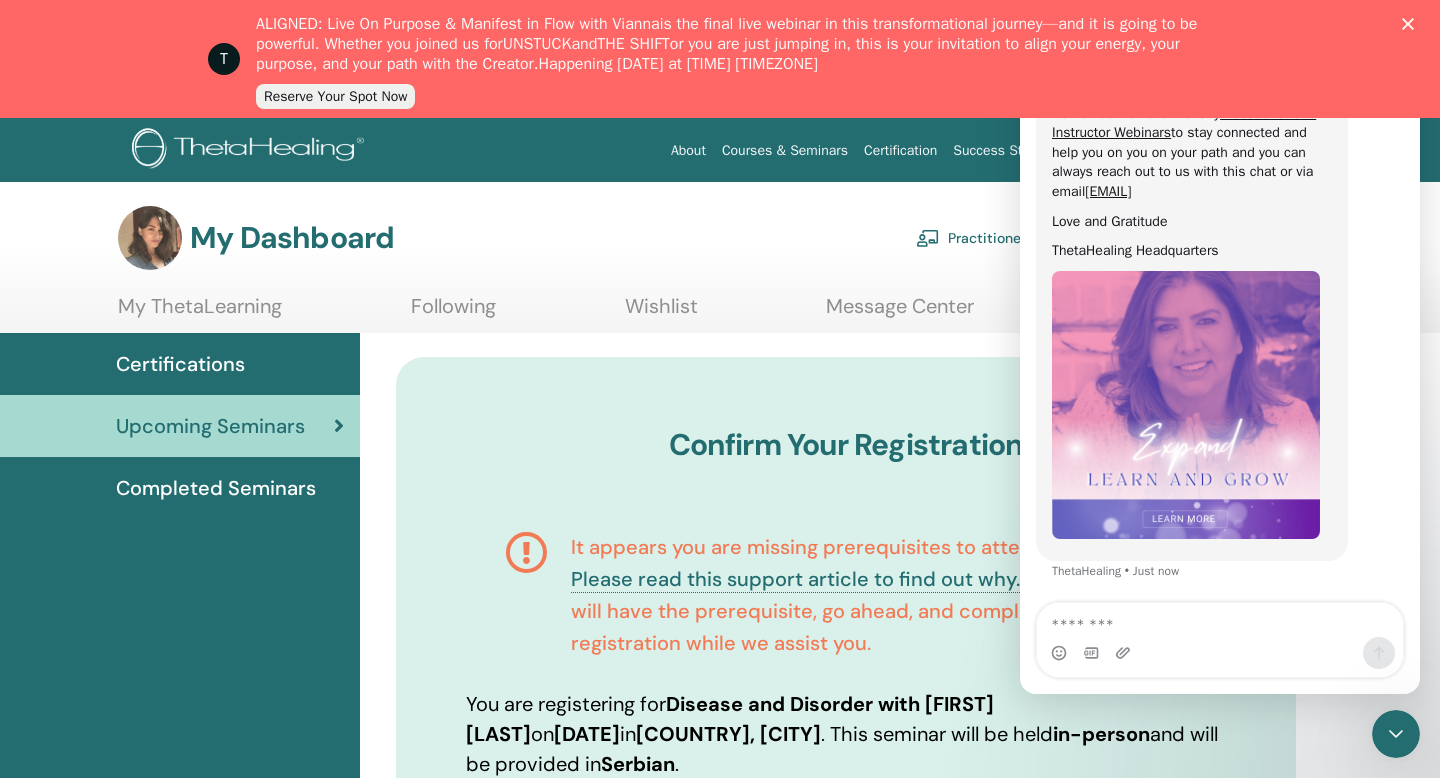 scroll, scrollTop: 1122, scrollLeft: 0, axis: vertical 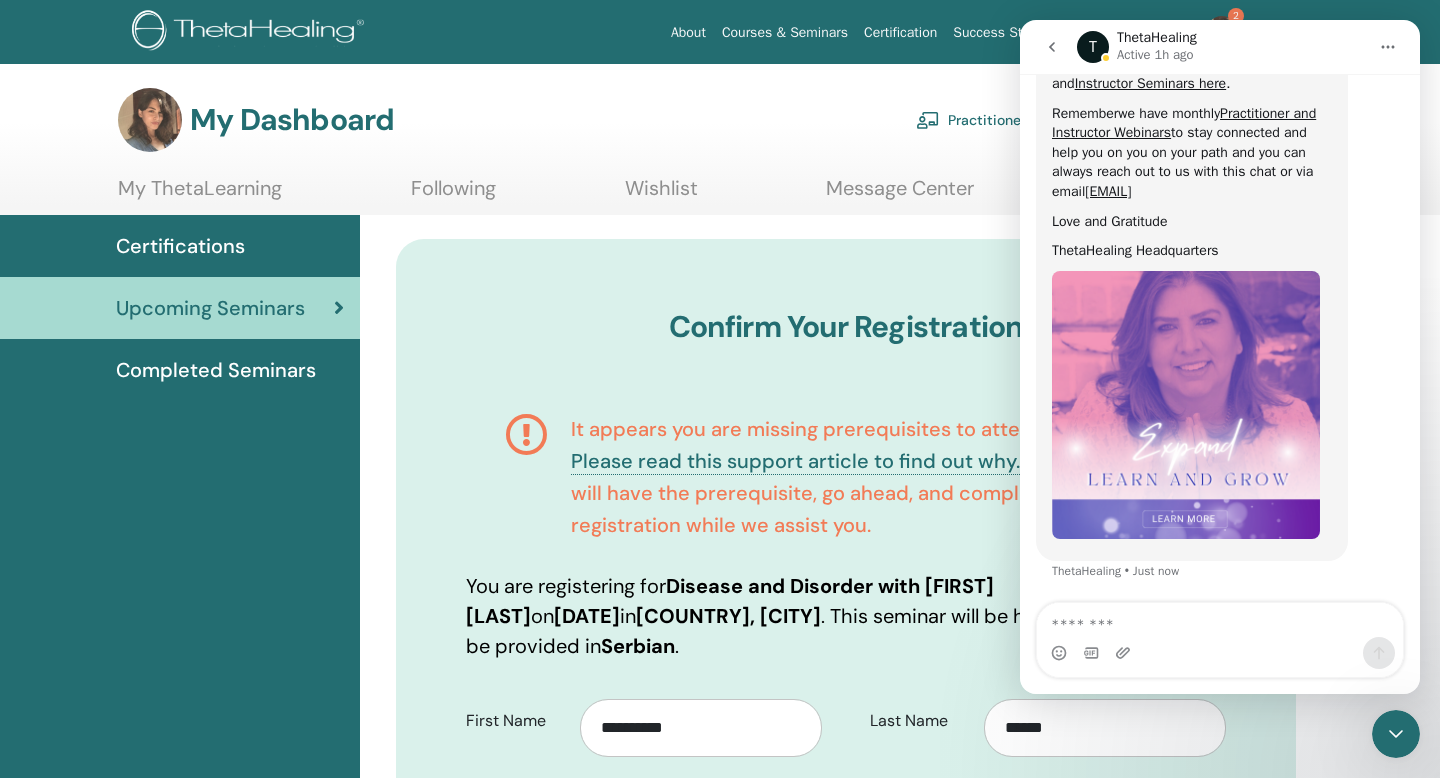 click 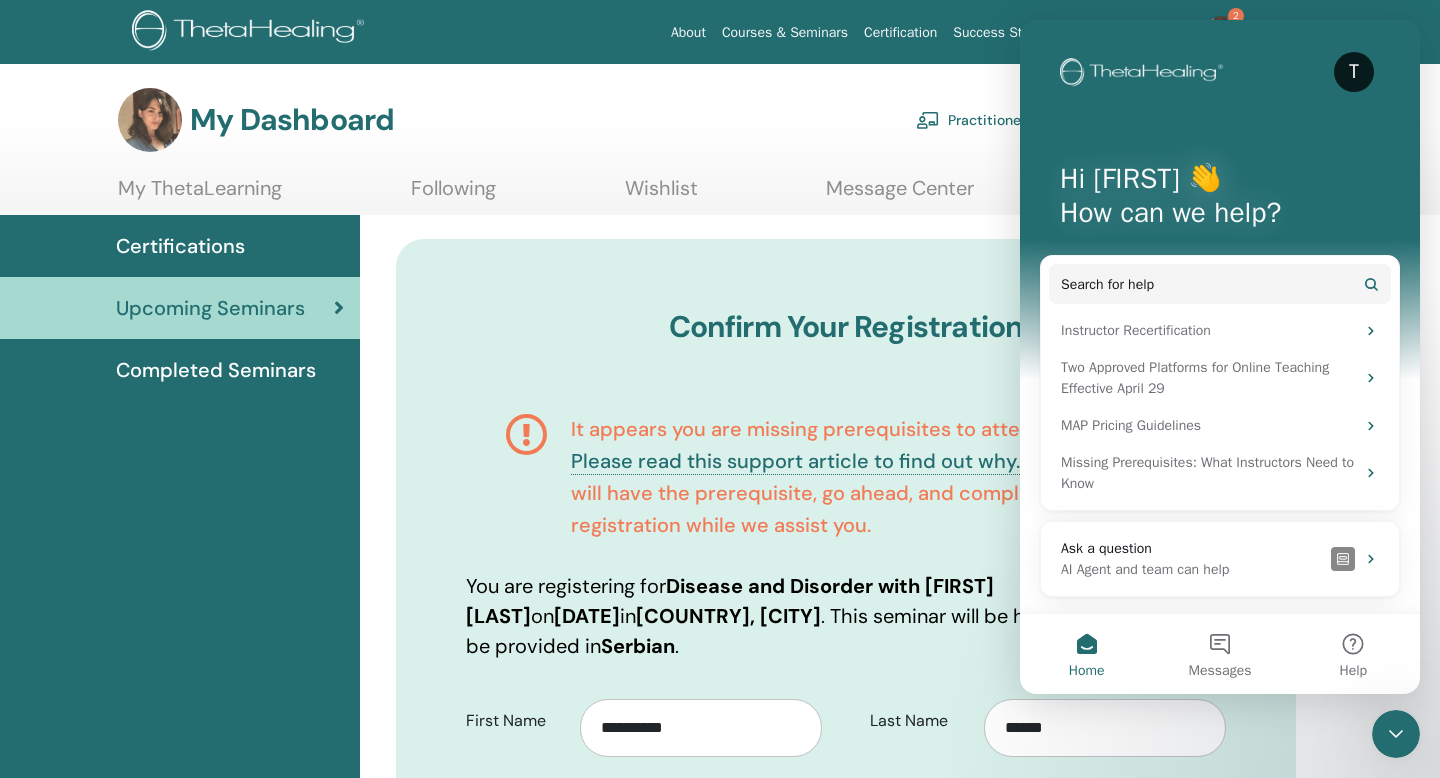 click on "**********" at bounding box center [846, 989] 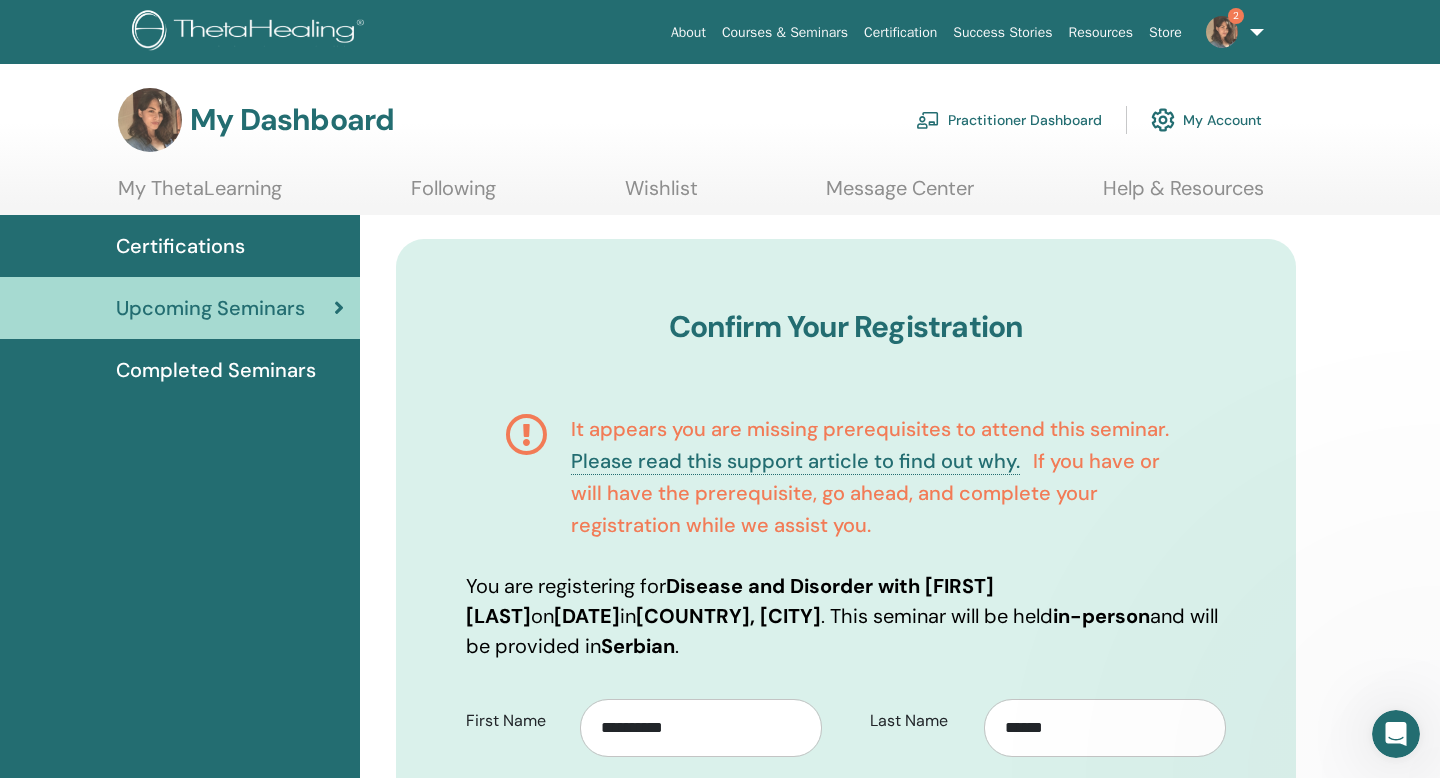 scroll, scrollTop: 0, scrollLeft: 0, axis: both 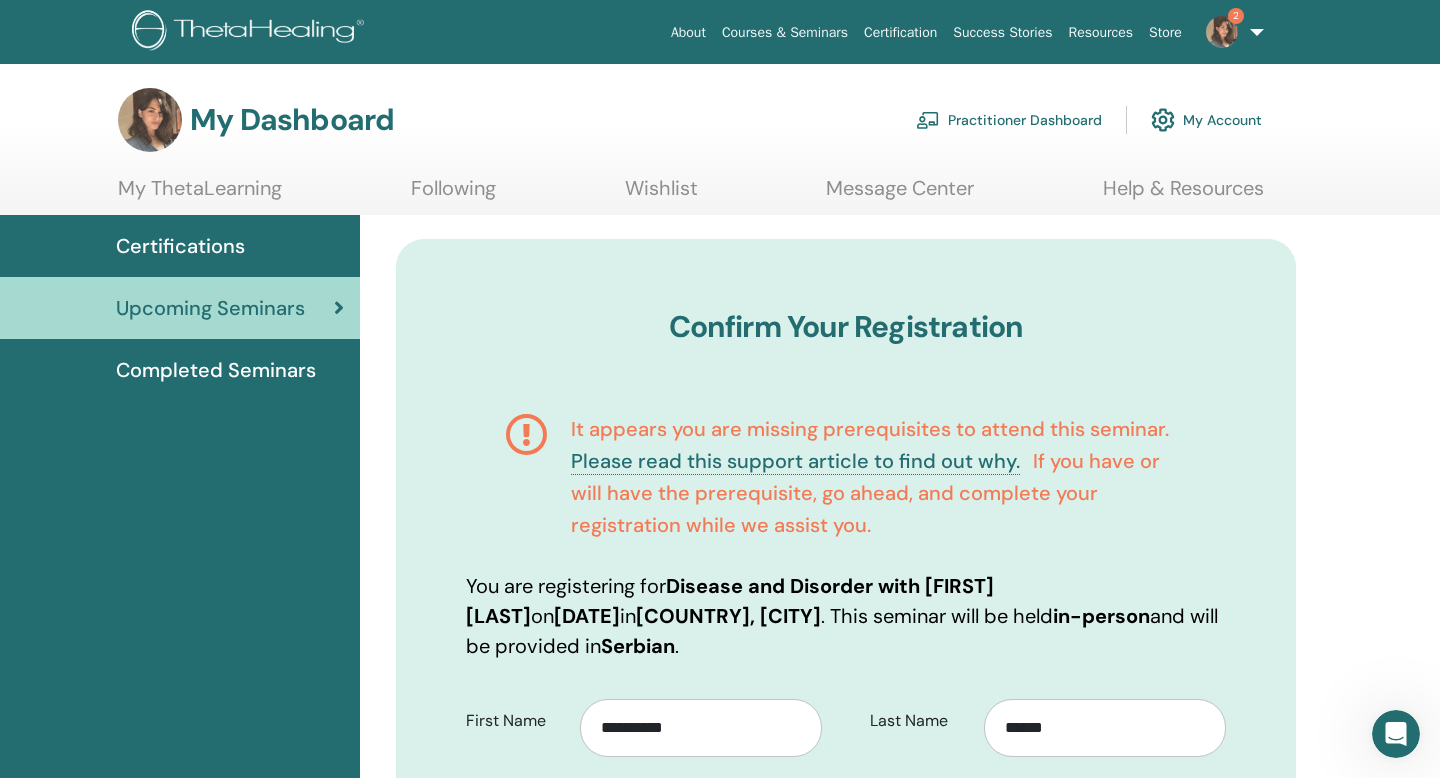 click on "Please read this support article to find out why." at bounding box center [795, 461] 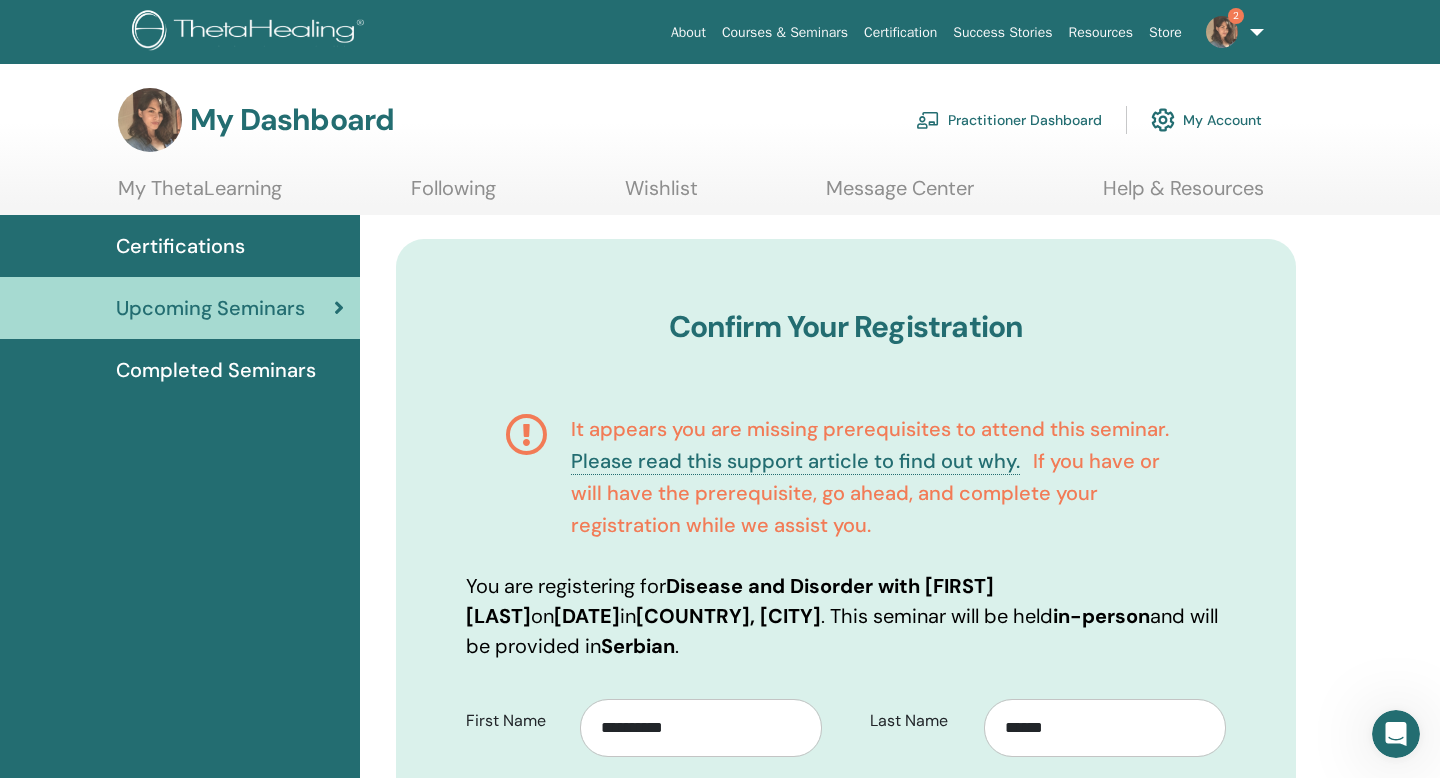 click on "2" at bounding box center (1231, 32) 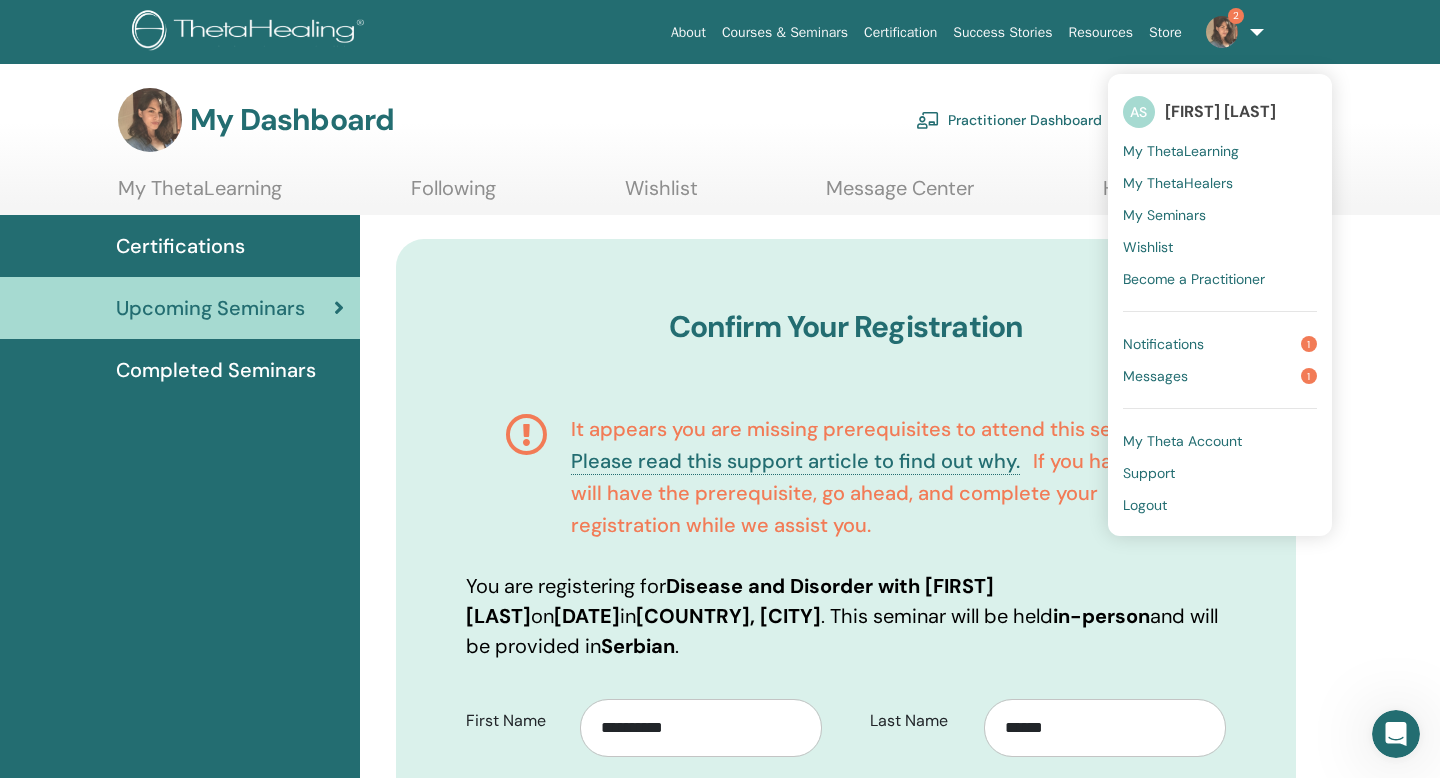 click on "My Seminars" at bounding box center (1164, 215) 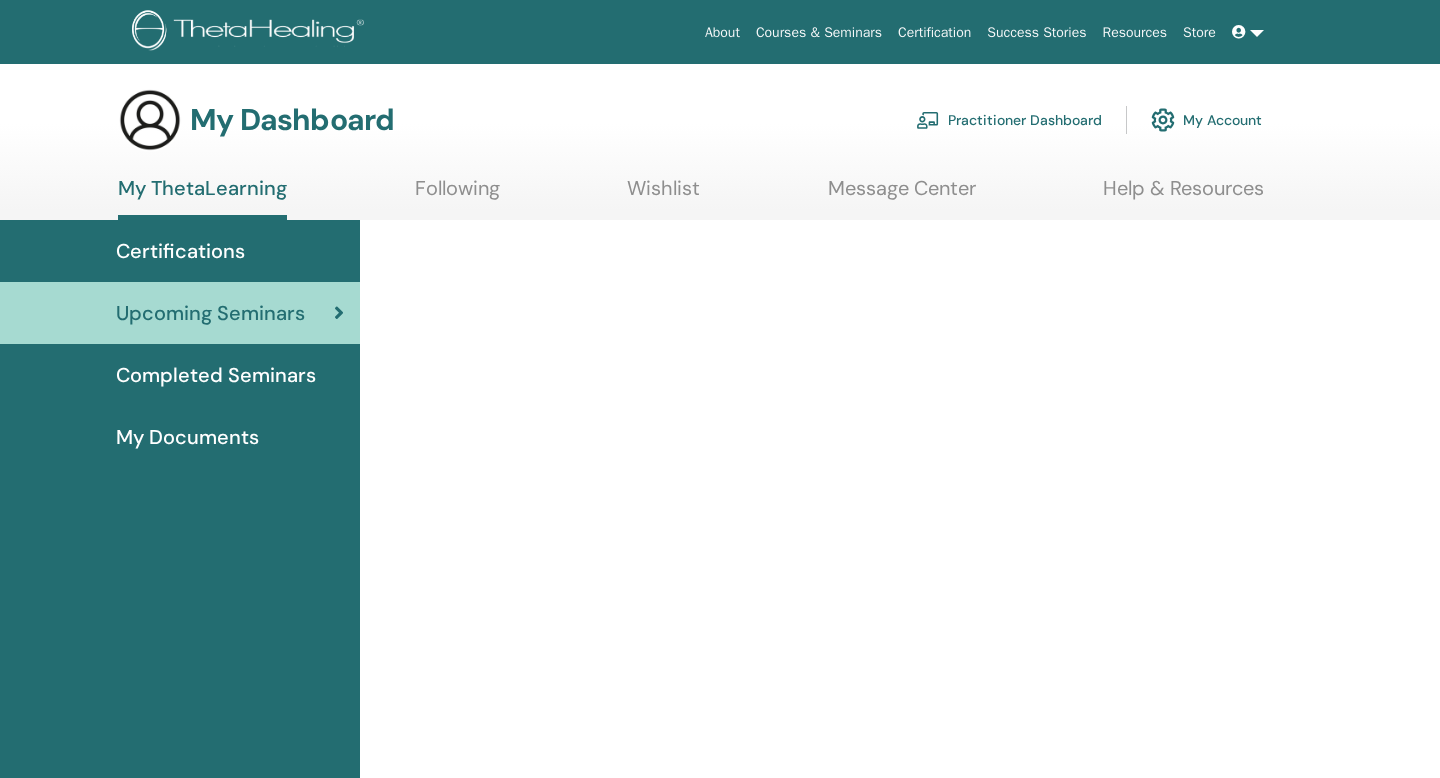 scroll, scrollTop: 0, scrollLeft: 0, axis: both 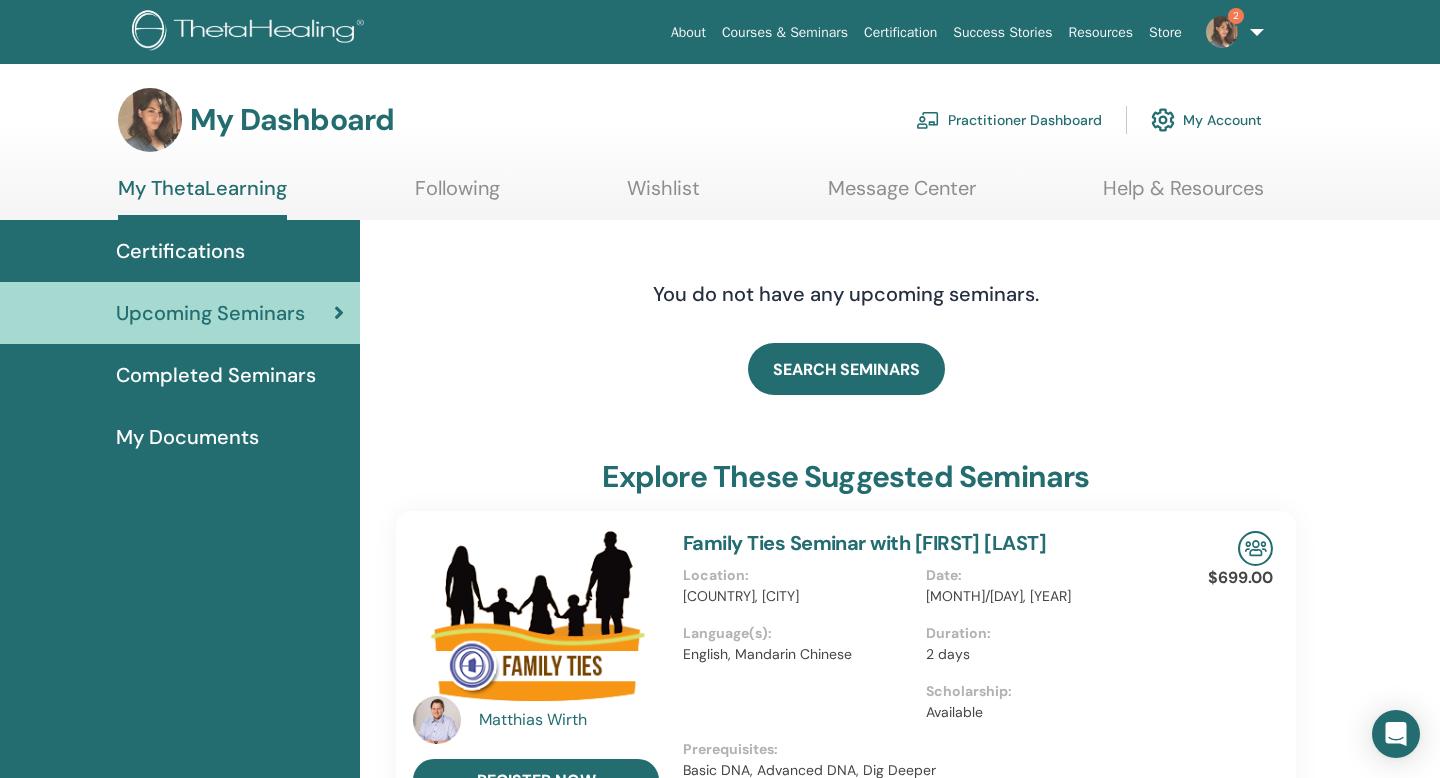 click on "Certifications" at bounding box center (180, 251) 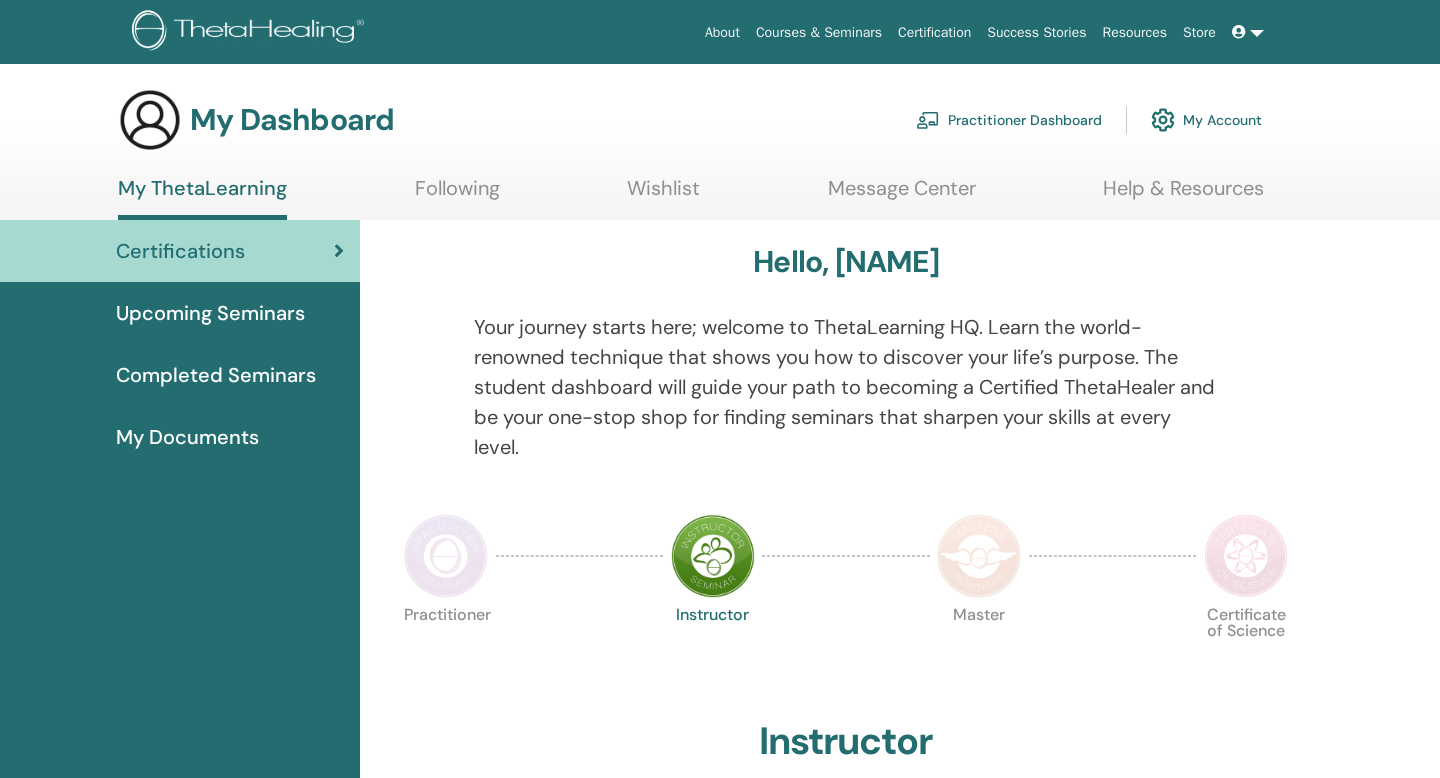 scroll, scrollTop: 0, scrollLeft: 0, axis: both 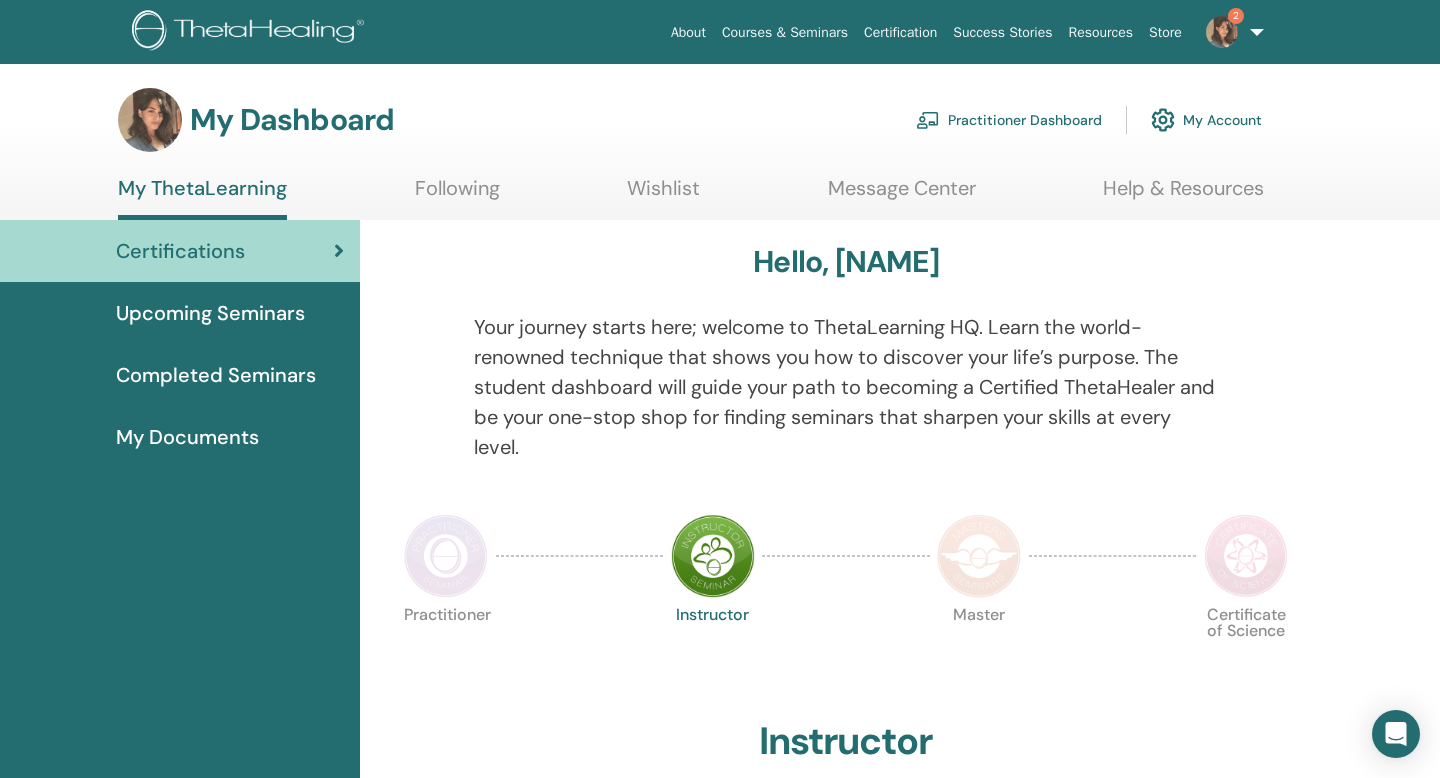click on "Completed Seminars" at bounding box center [216, 375] 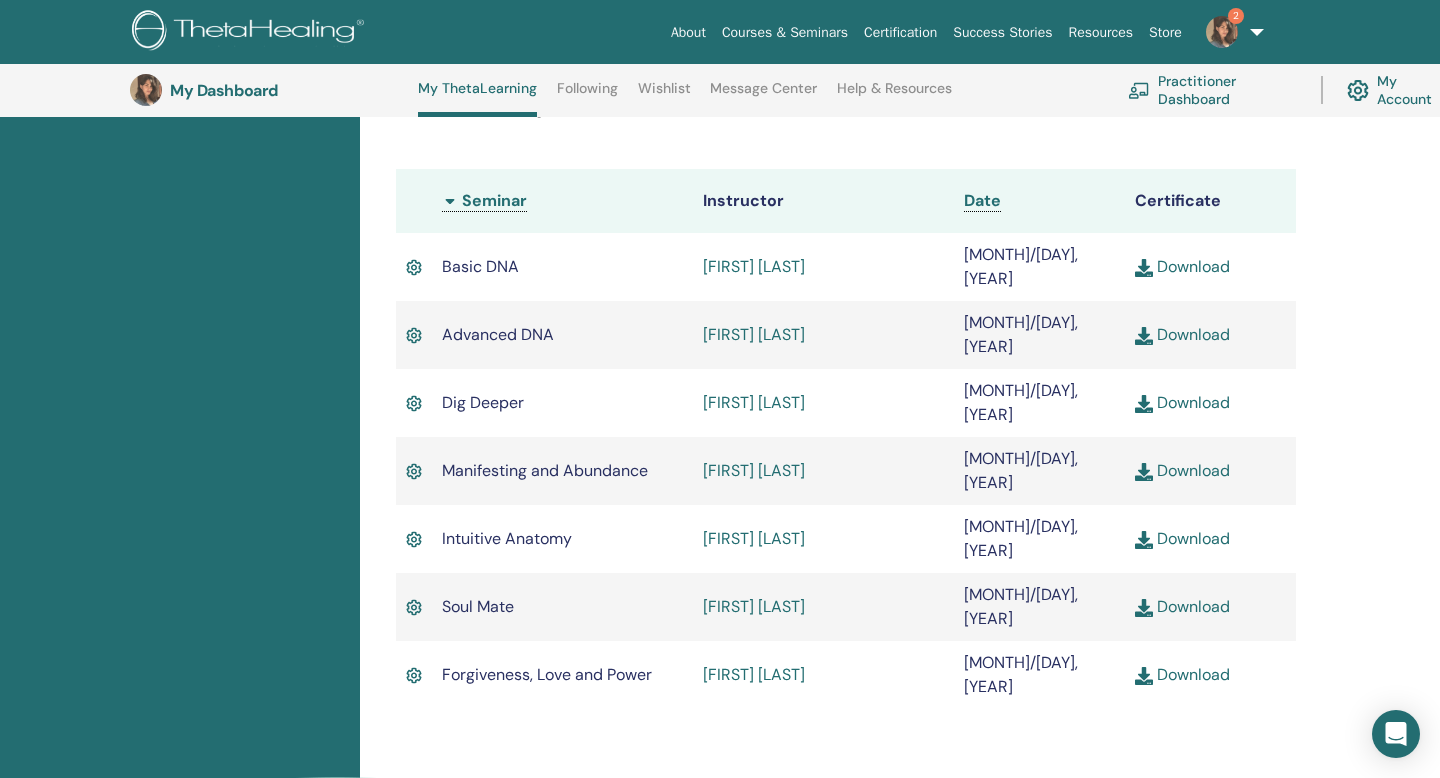 scroll, scrollTop: 0, scrollLeft: 0, axis: both 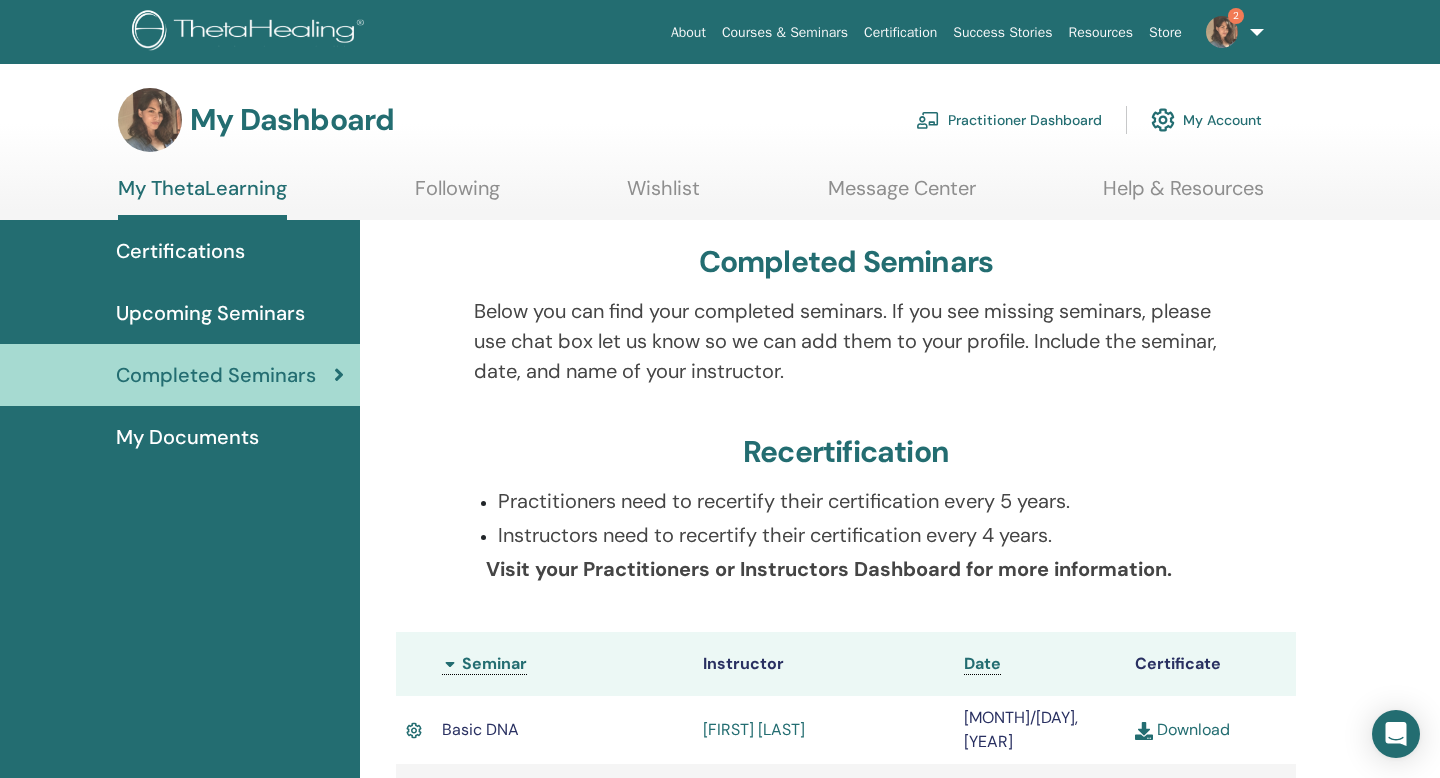 click on "2" at bounding box center (1231, 32) 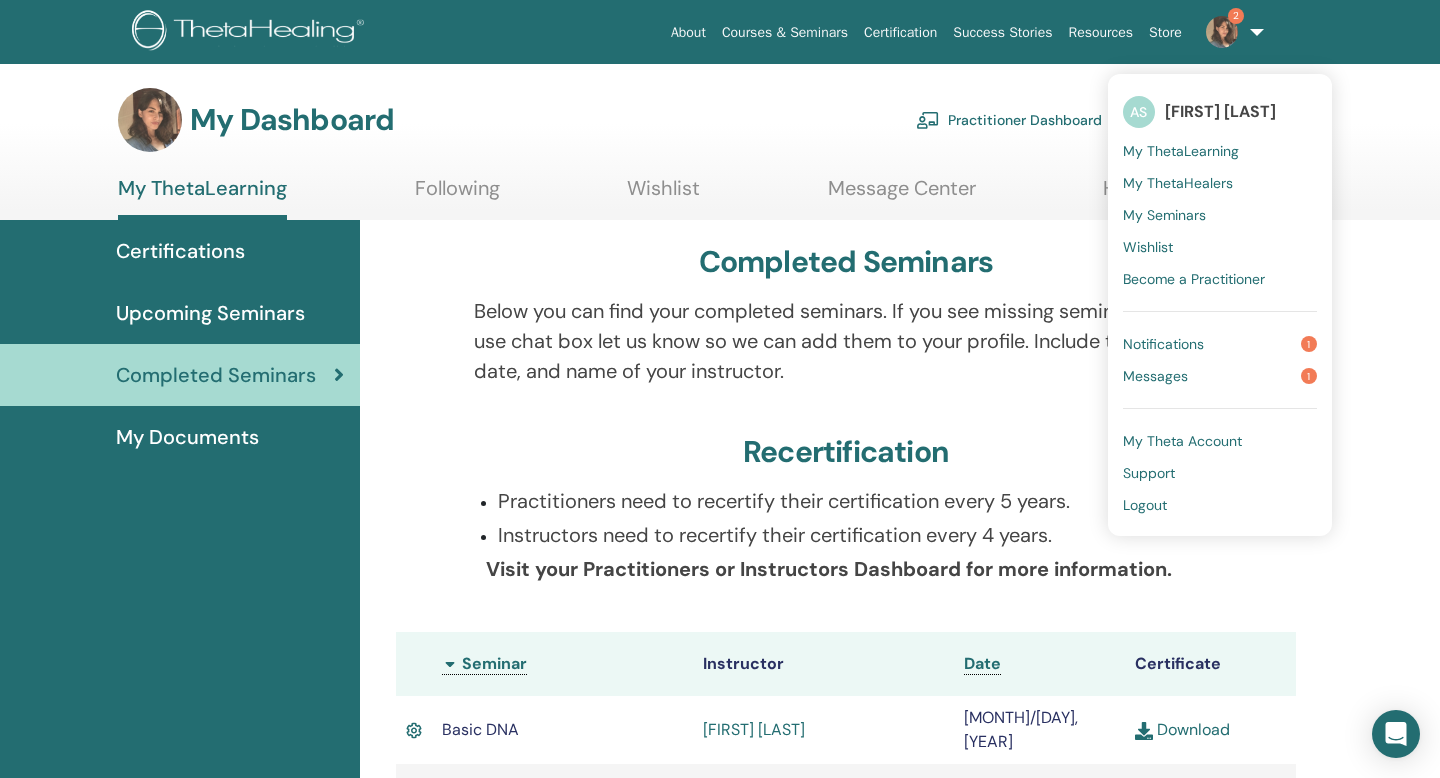 click on "Notifications 1" at bounding box center (1220, 344) 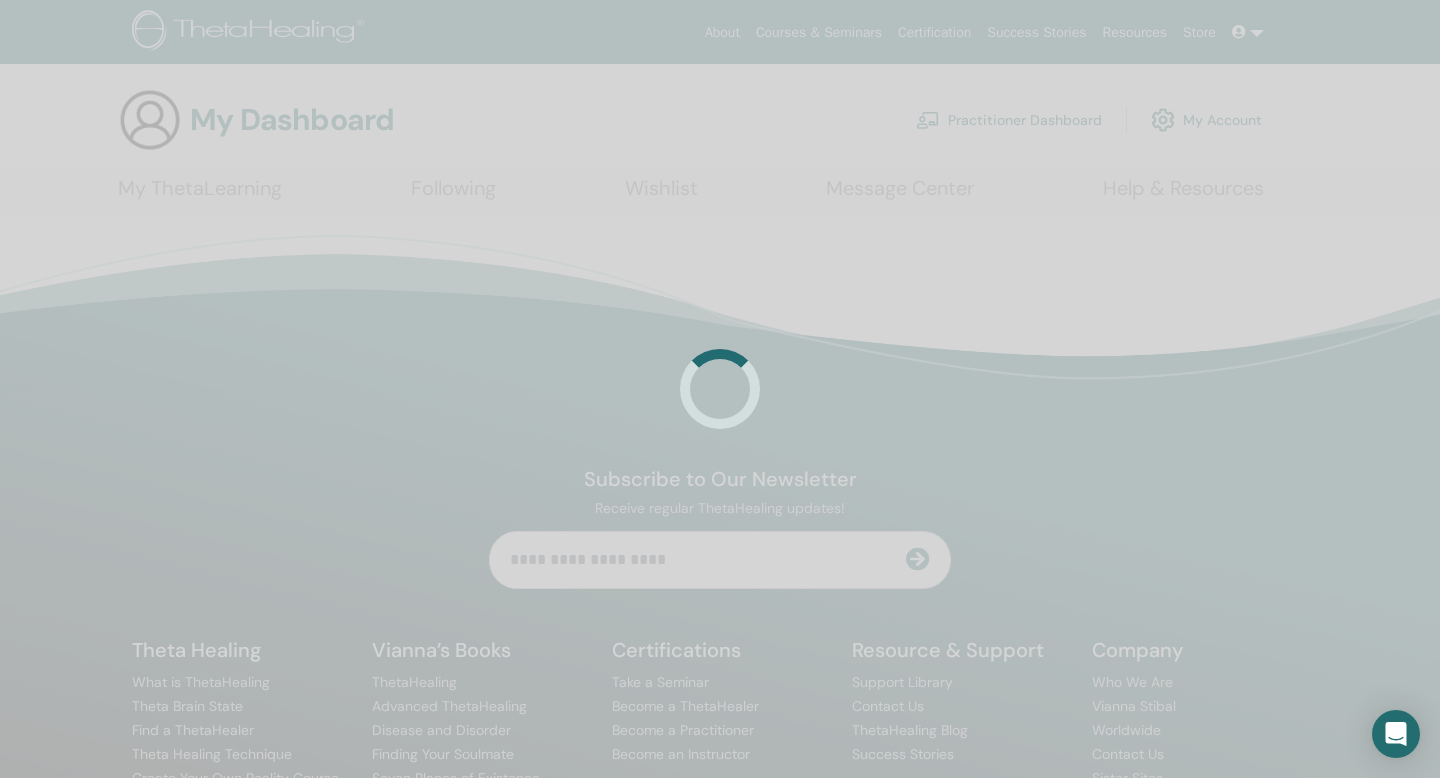 scroll, scrollTop: 0, scrollLeft: 0, axis: both 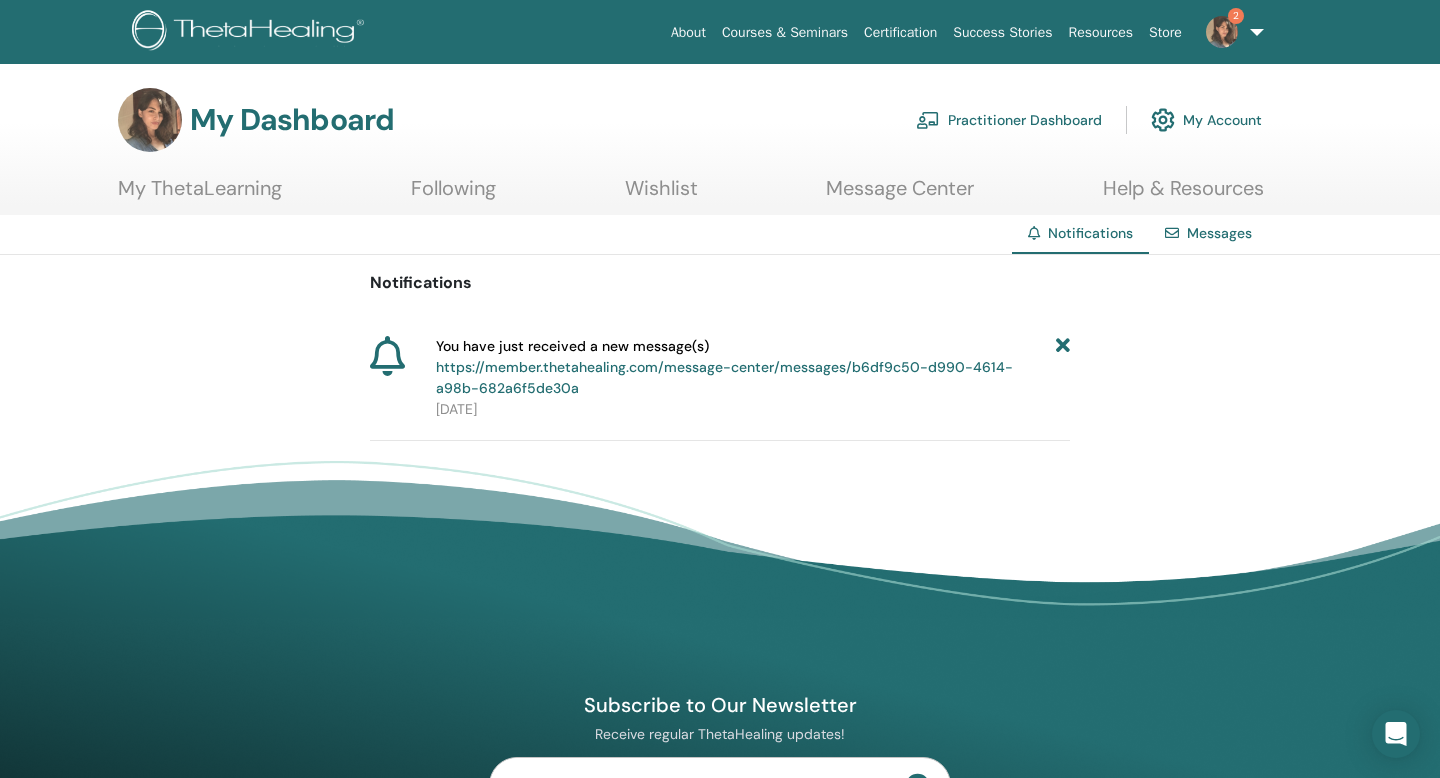 click on "https://member.thetahealing.com/message-center/messages/b6df9c50-d990-4614-a98b-682a6f5de30a" at bounding box center [724, 377] 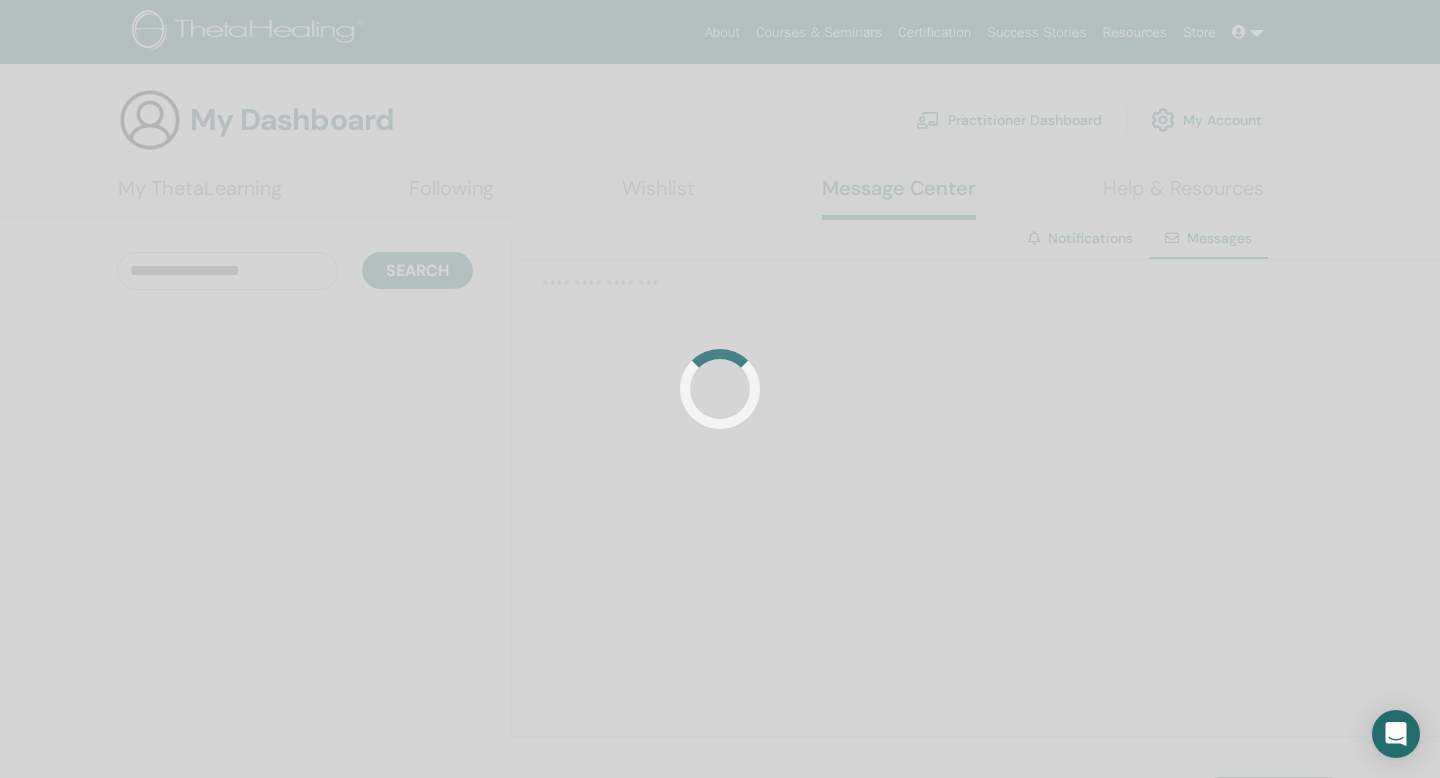 scroll, scrollTop: 0, scrollLeft: 0, axis: both 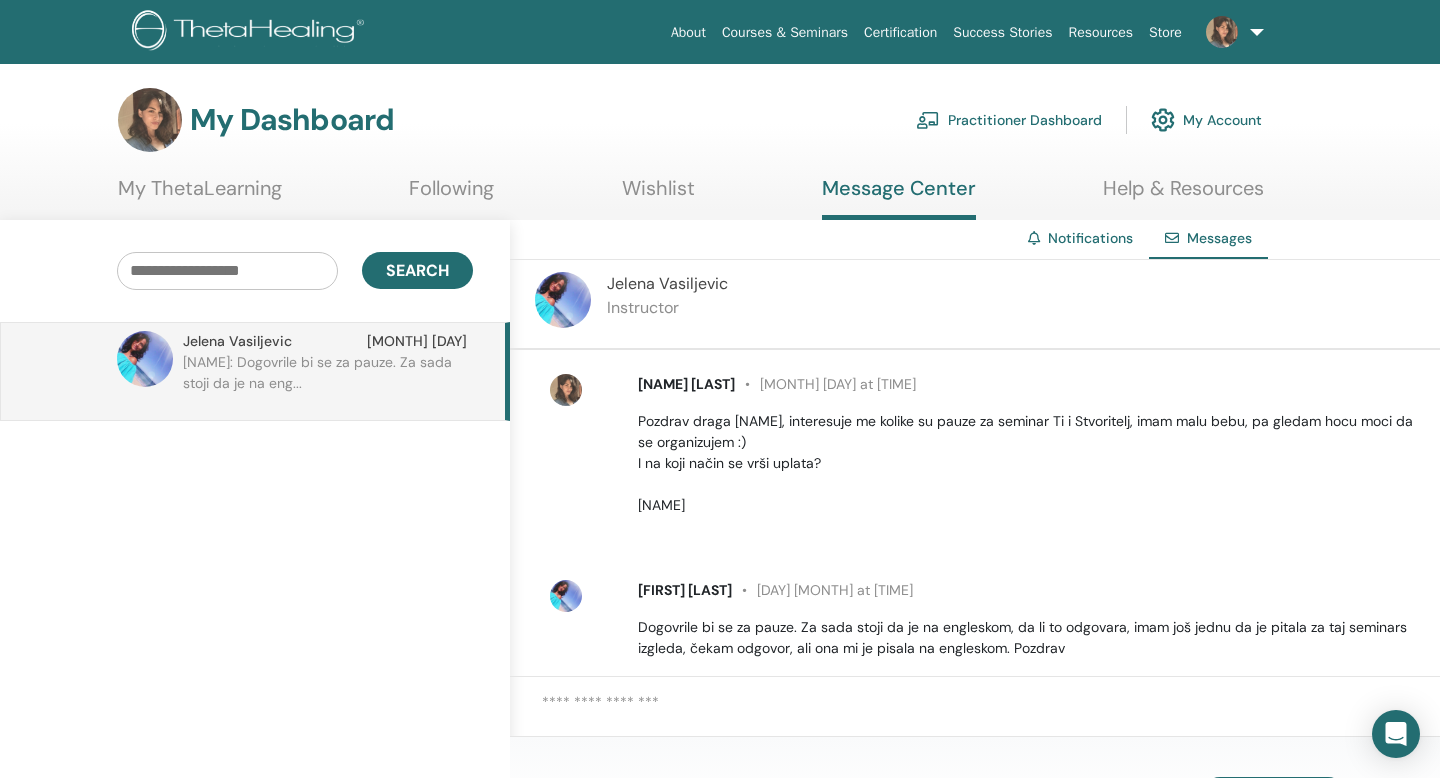 click at bounding box center (251, 32) 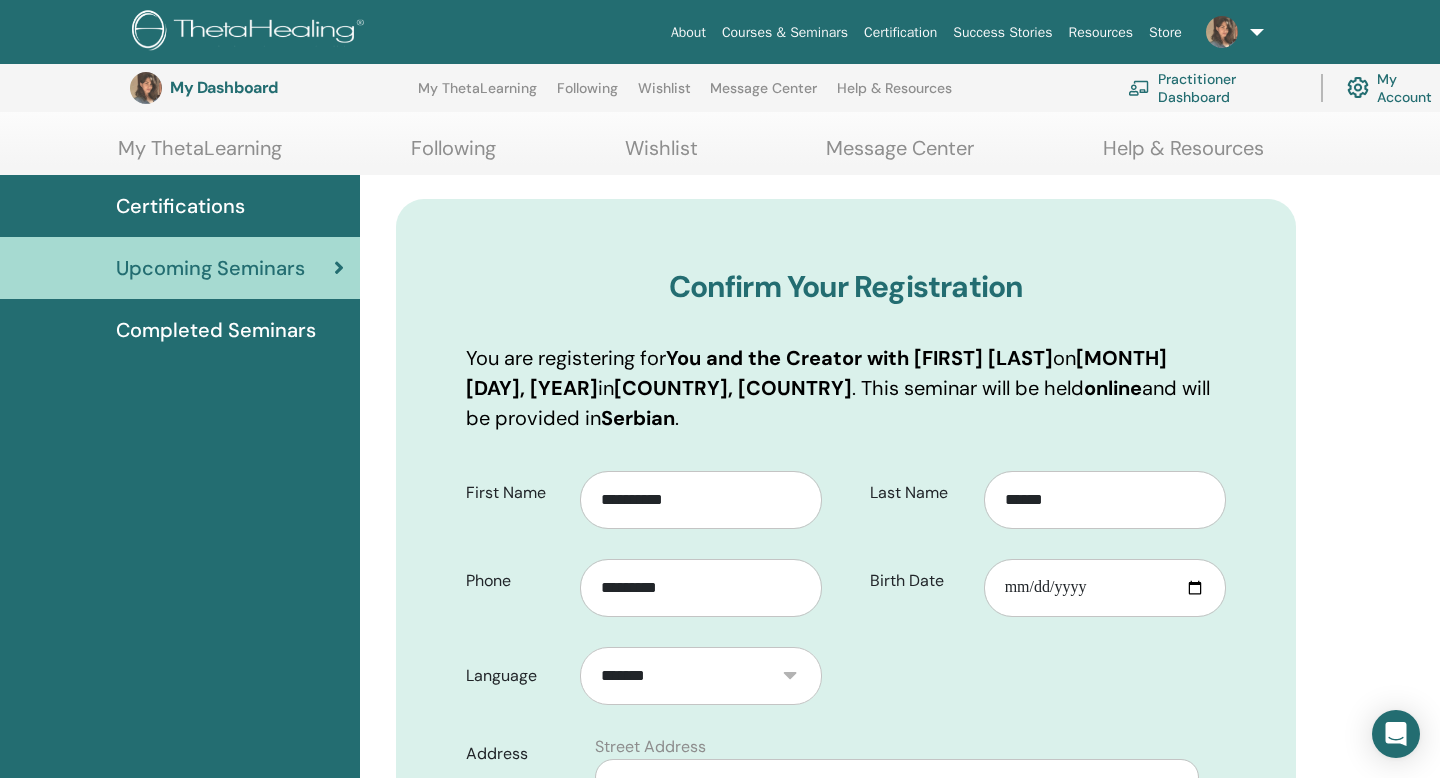 scroll, scrollTop: 0, scrollLeft: 0, axis: both 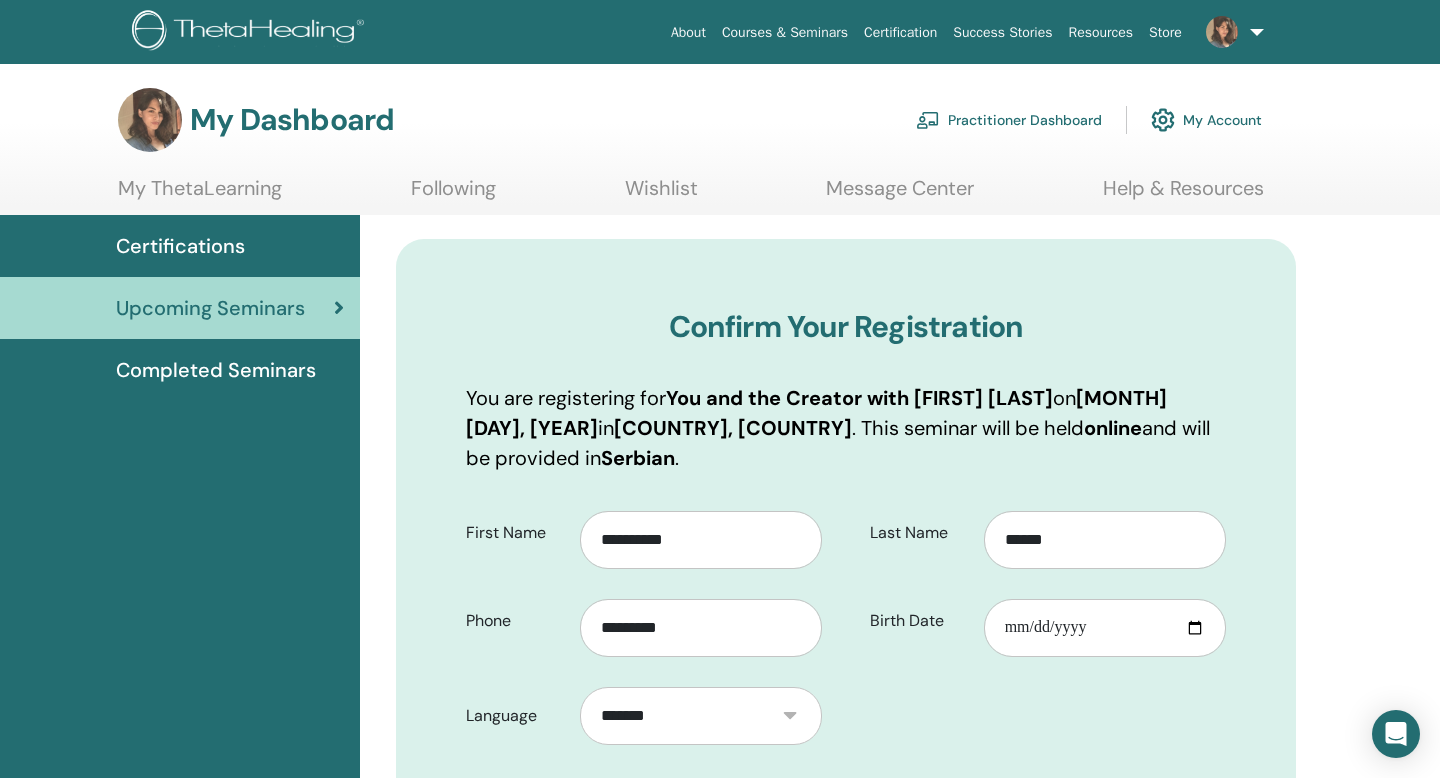 click on "My Account" at bounding box center (1206, 120) 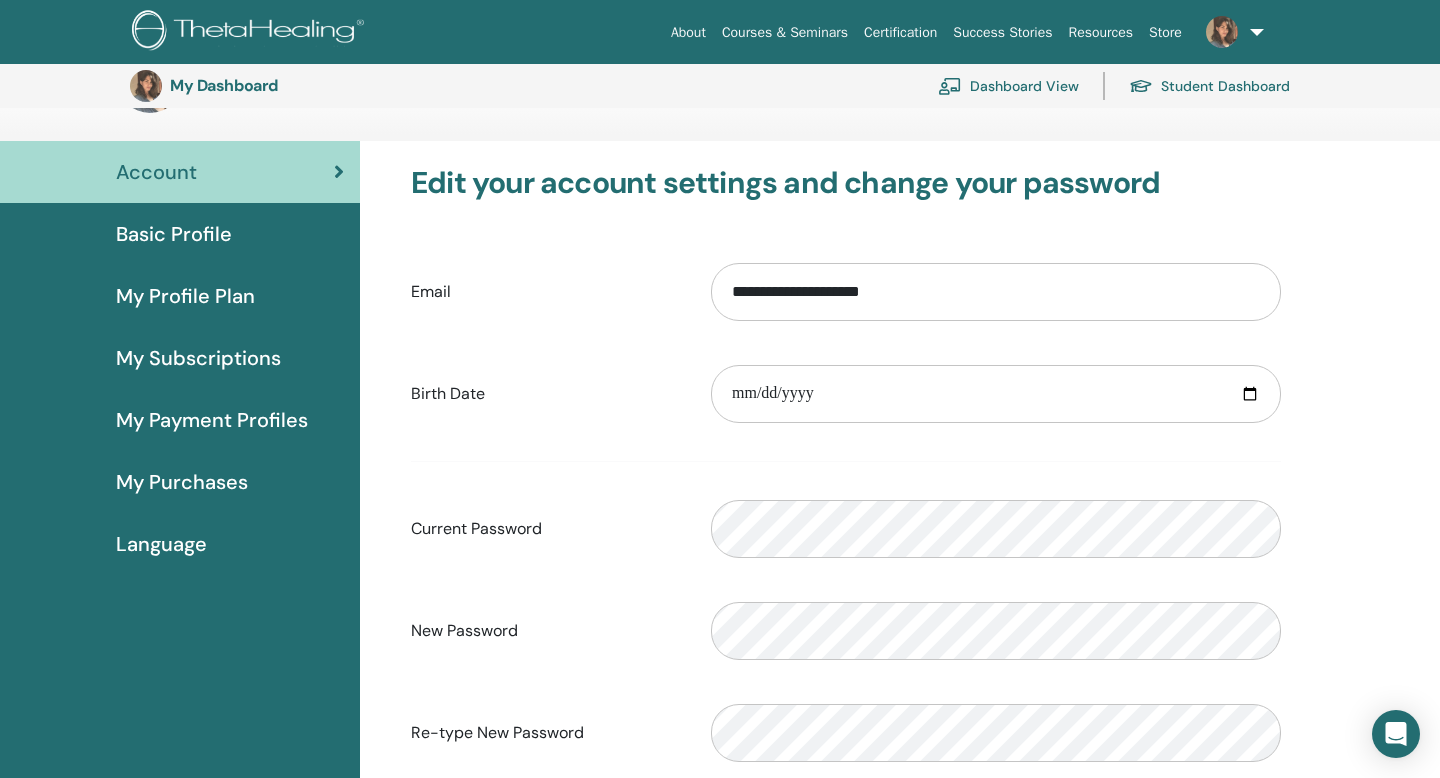 scroll, scrollTop: 0, scrollLeft: 0, axis: both 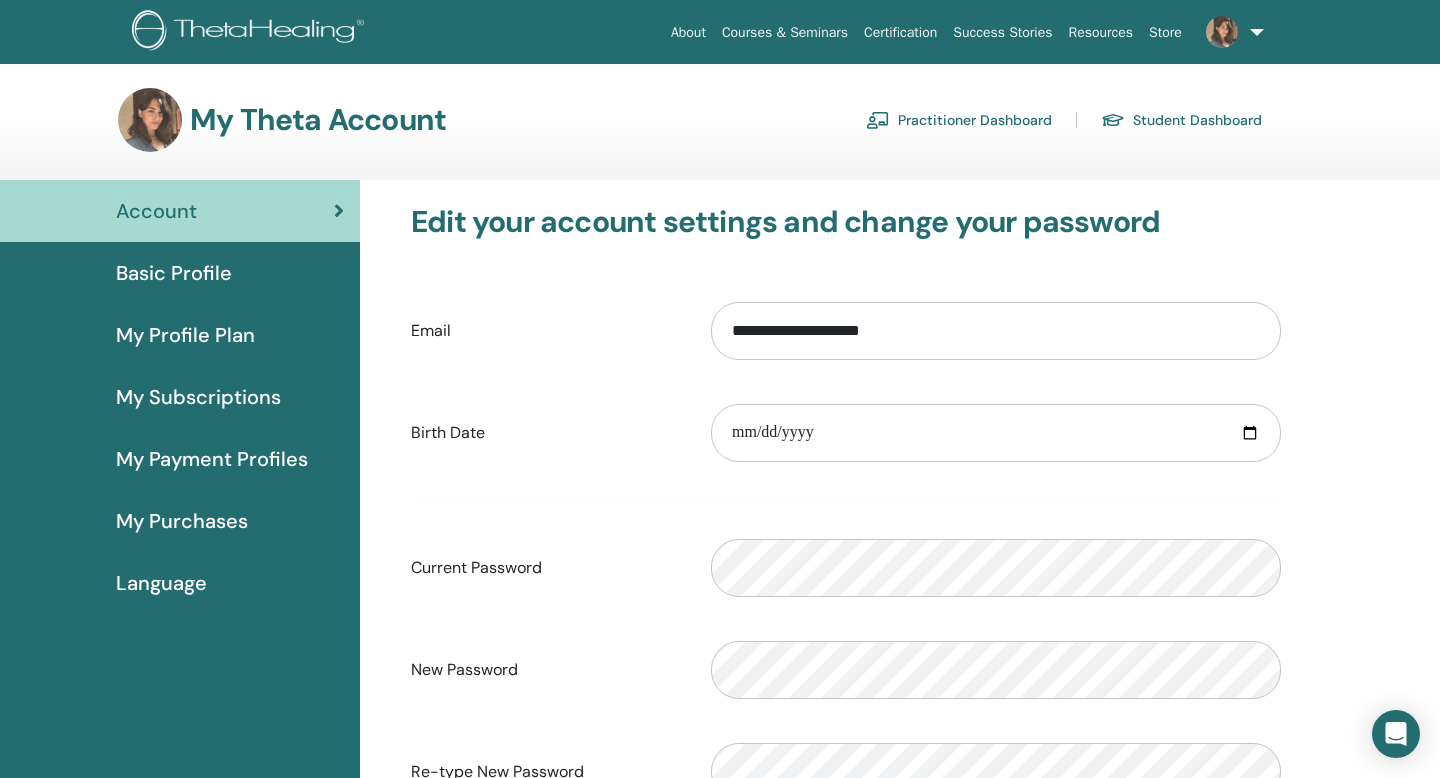 click on "Basic Profile" at bounding box center [174, 273] 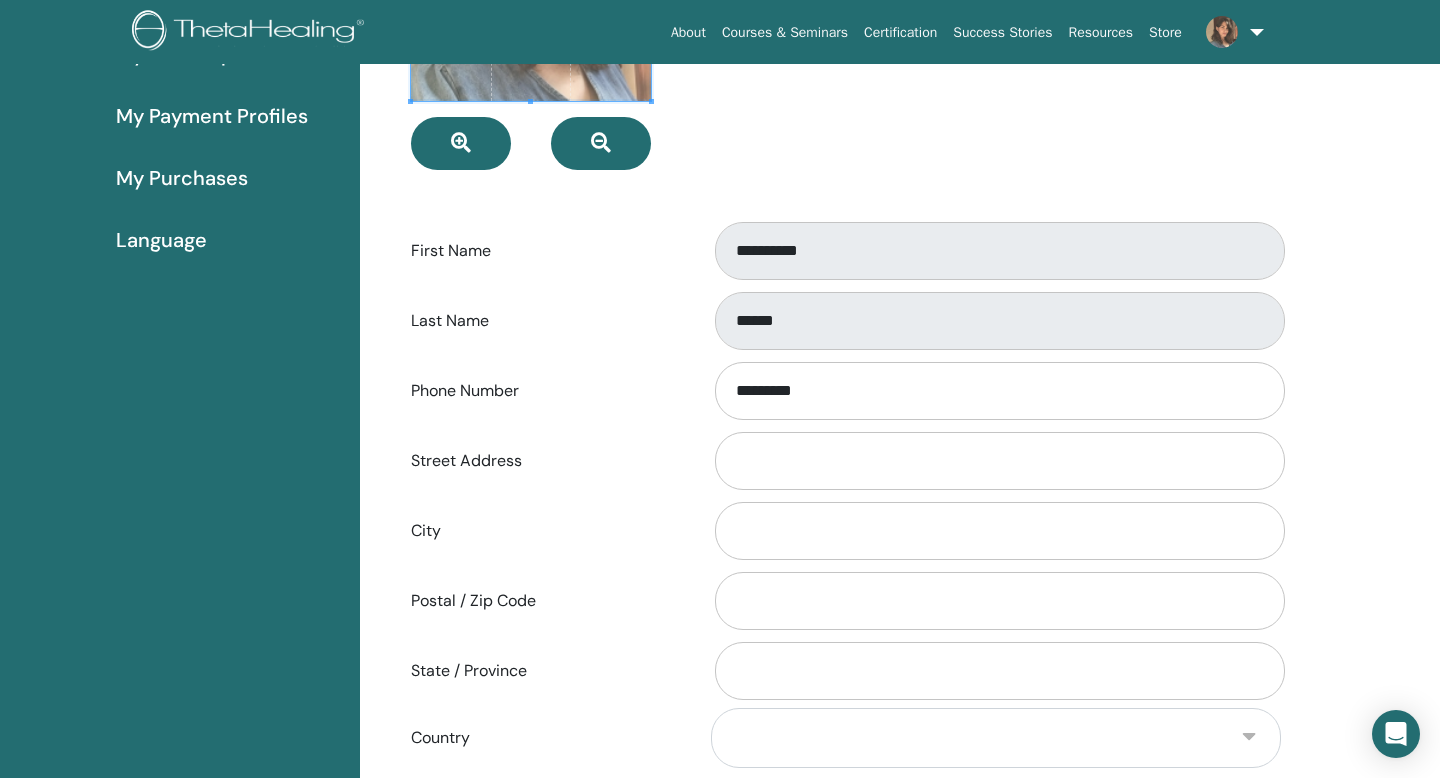 scroll, scrollTop: 0, scrollLeft: 0, axis: both 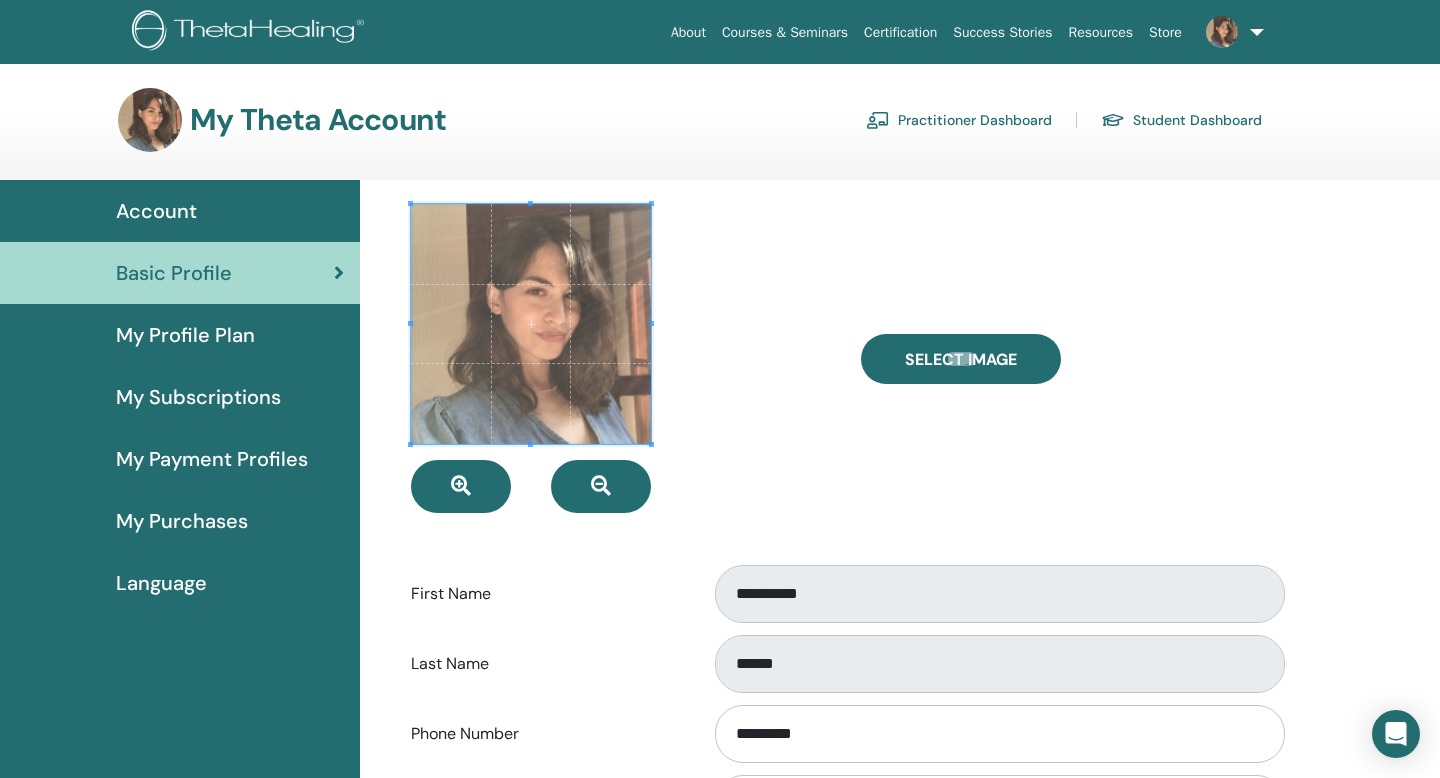 click on "My Profile Plan" at bounding box center [185, 335] 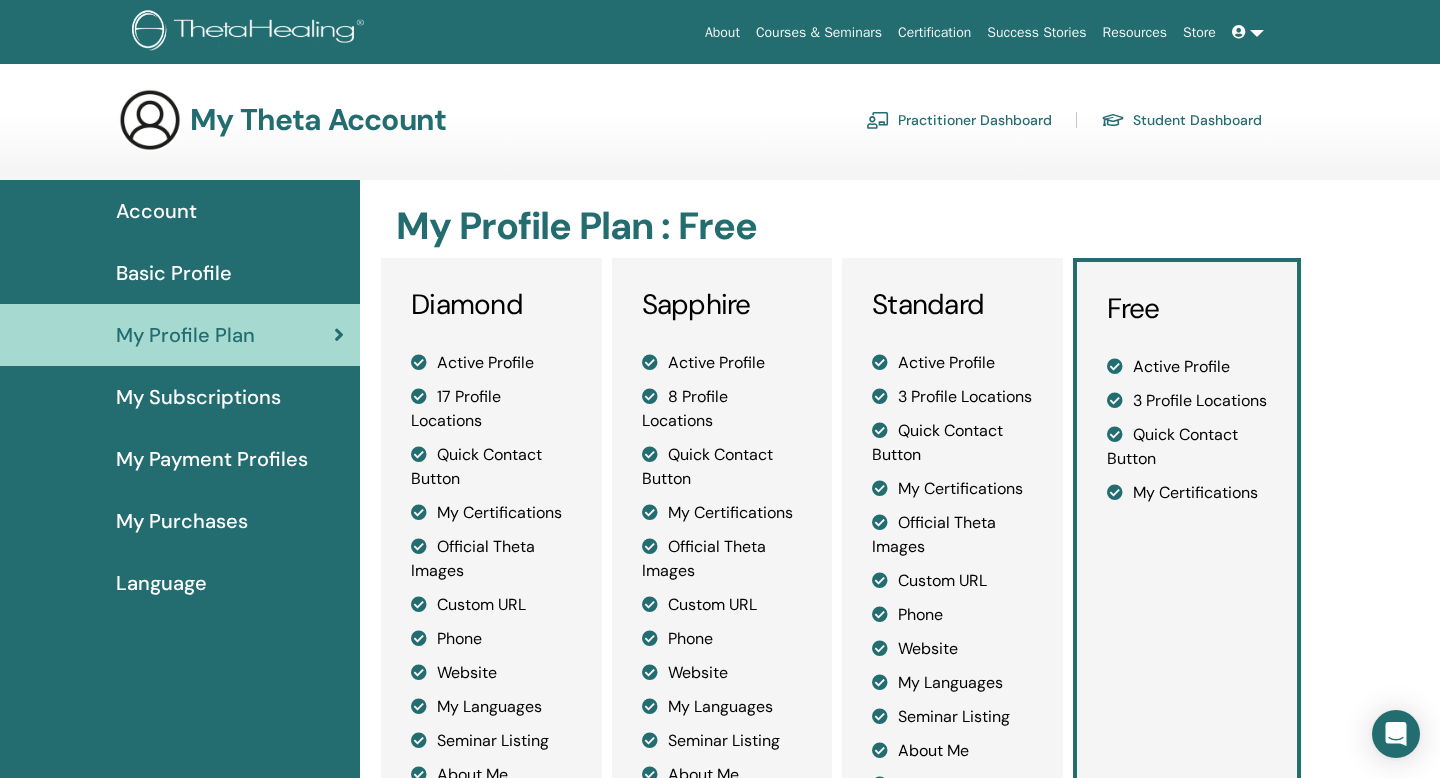 scroll, scrollTop: 0, scrollLeft: 0, axis: both 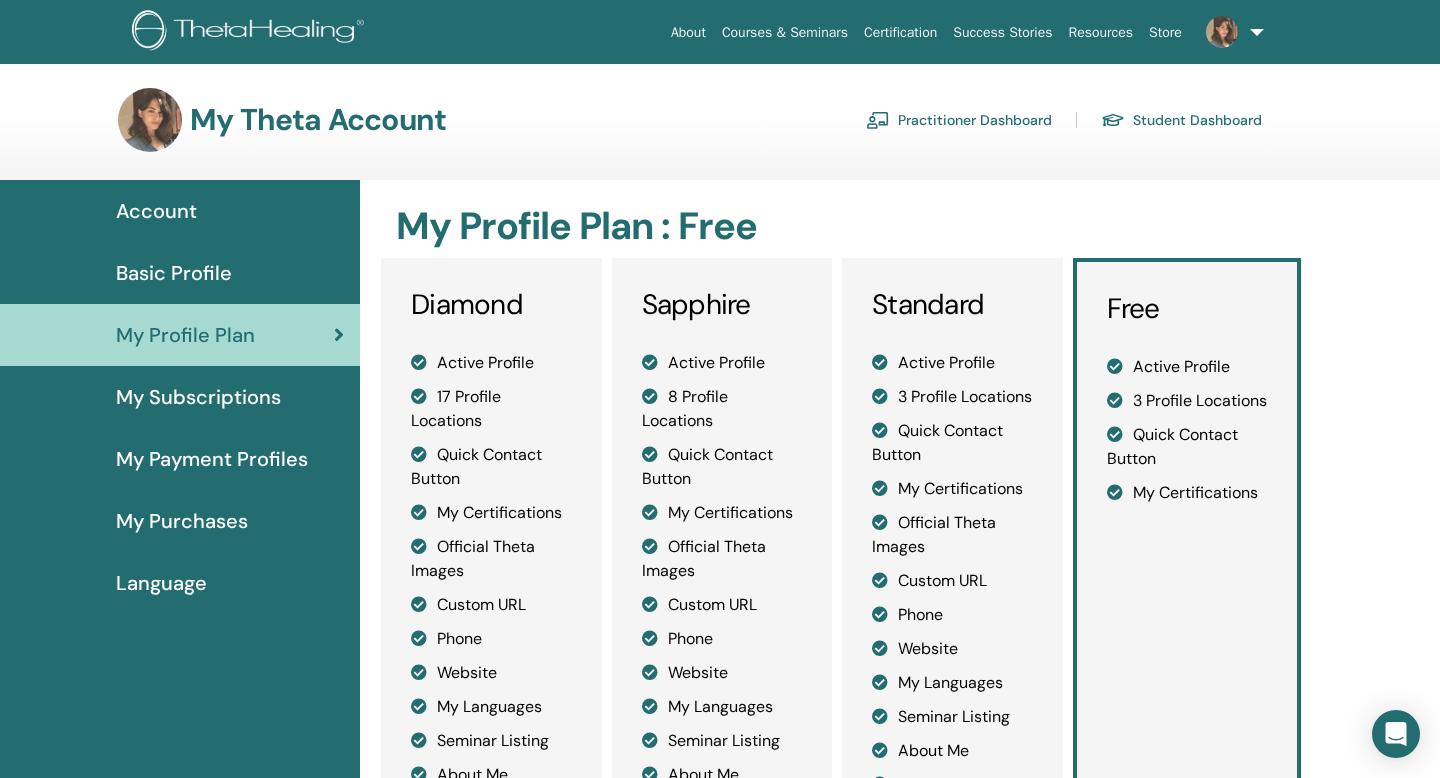 click on "My Subscriptions" at bounding box center (180, 397) 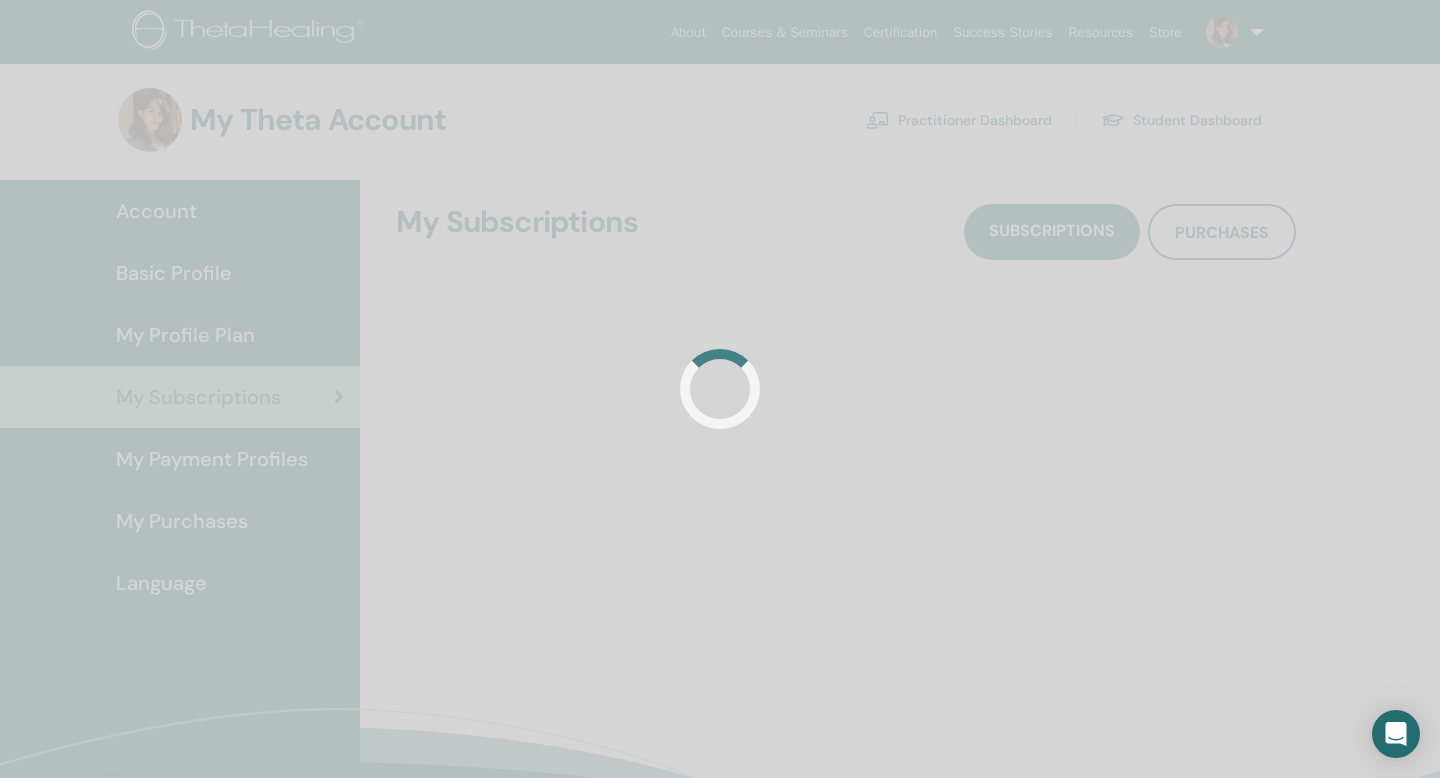 scroll, scrollTop: 0, scrollLeft: 0, axis: both 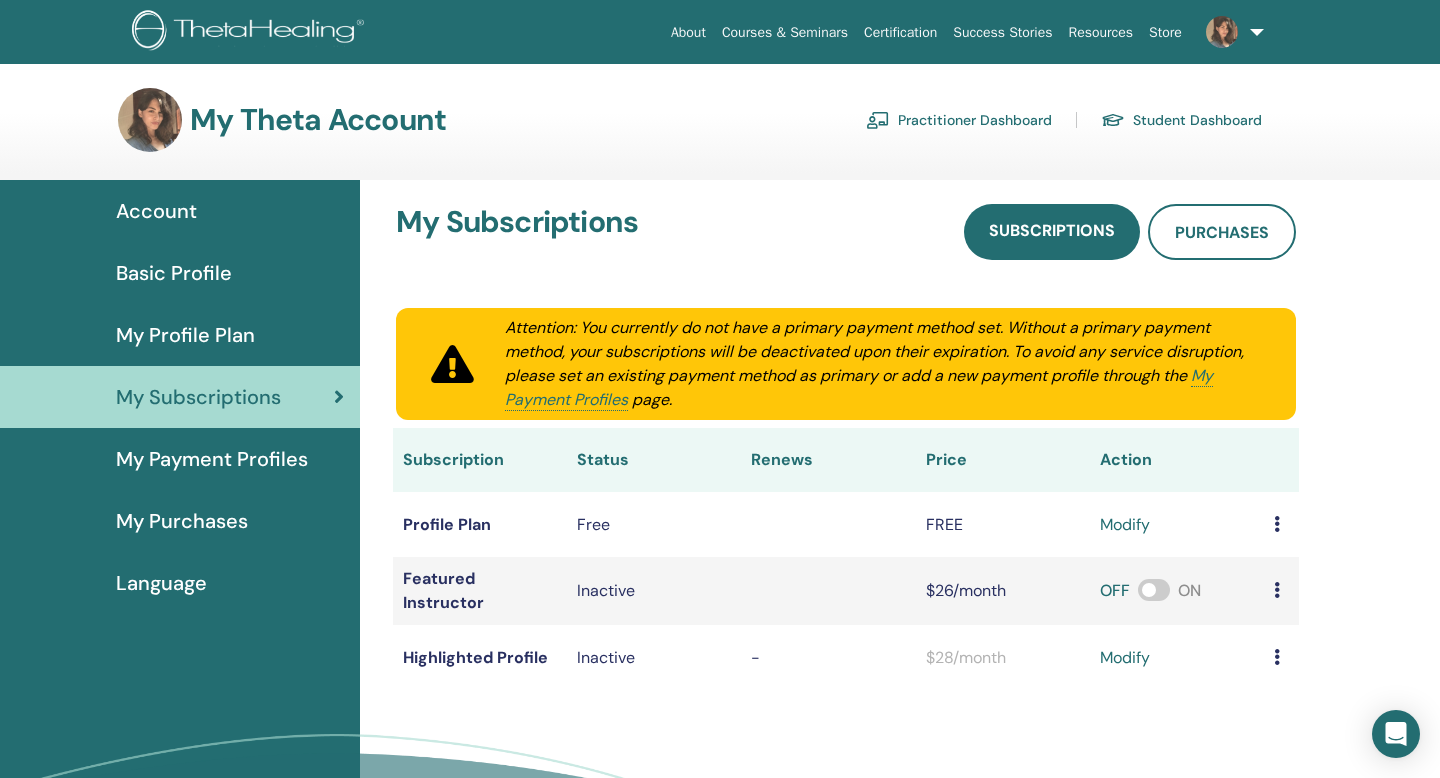 click on "My Payment Profiles" at bounding box center (212, 459) 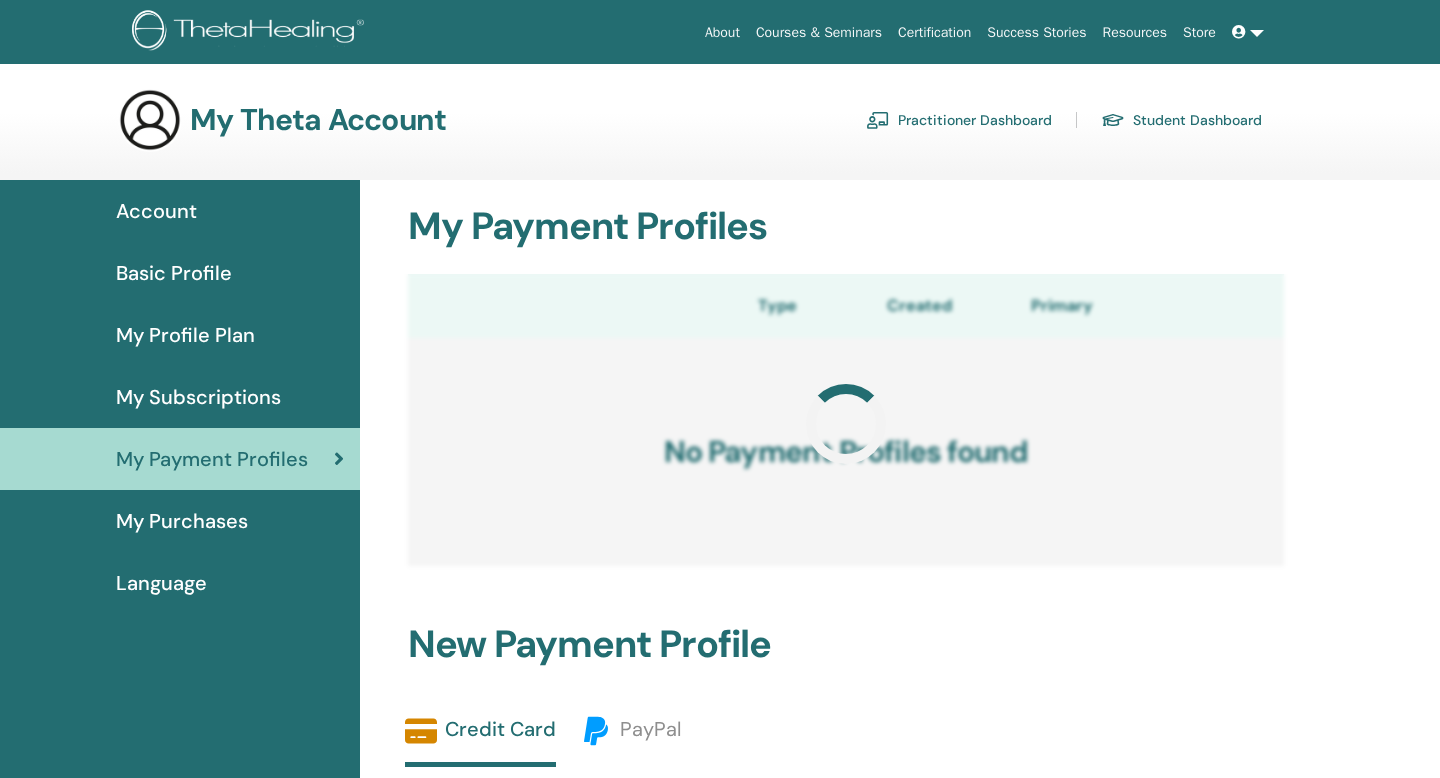 scroll, scrollTop: 0, scrollLeft: 0, axis: both 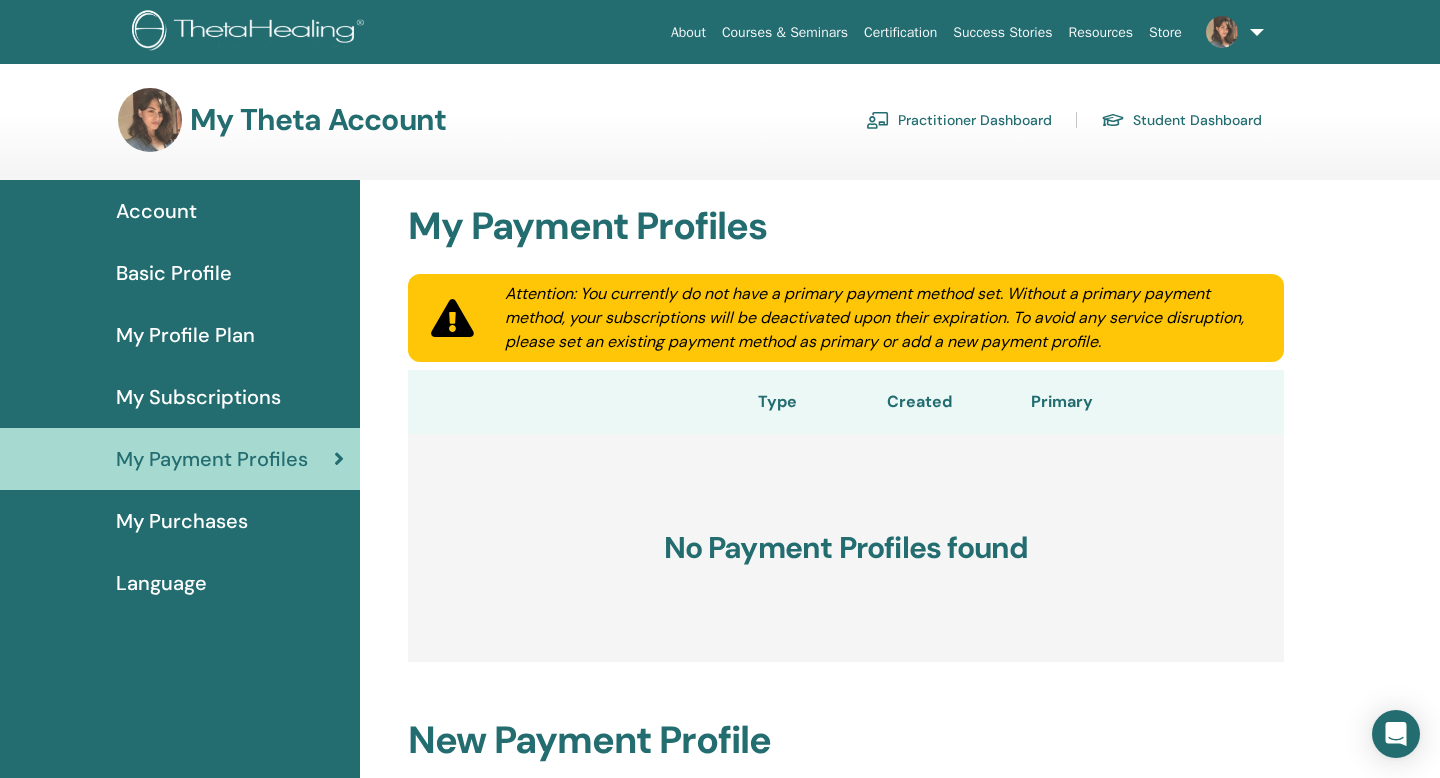 click on "My Purchases" at bounding box center [182, 521] 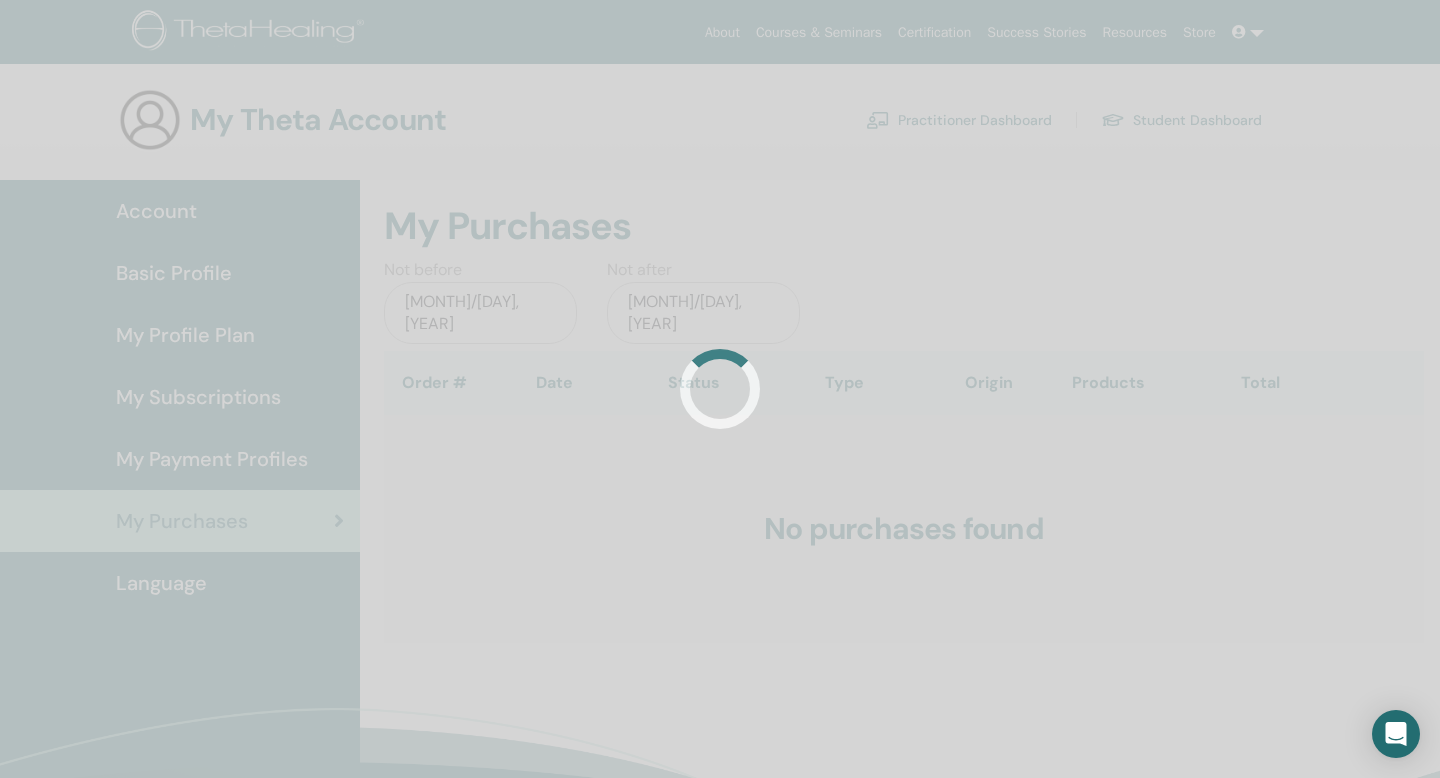 scroll, scrollTop: 0, scrollLeft: 0, axis: both 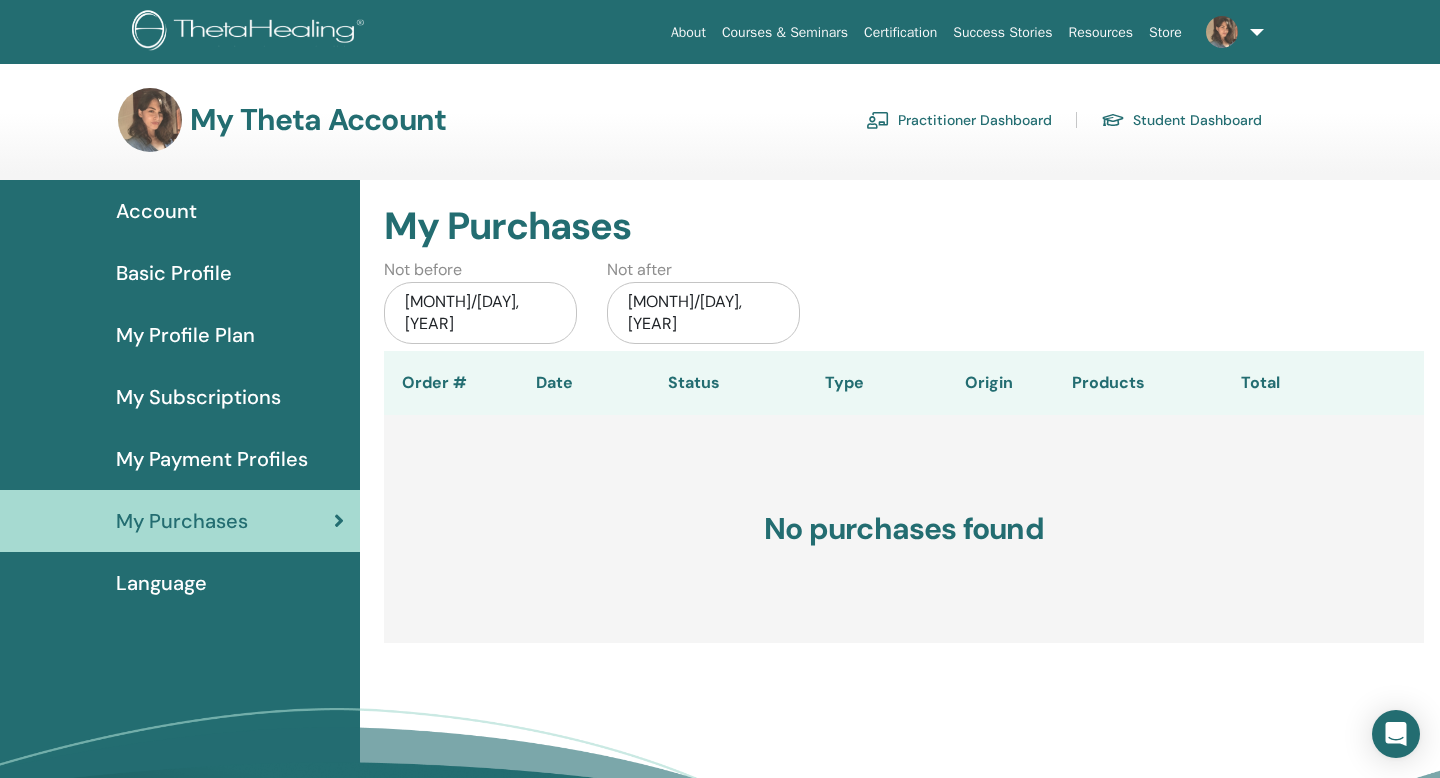 click on "About" at bounding box center [688, 32] 